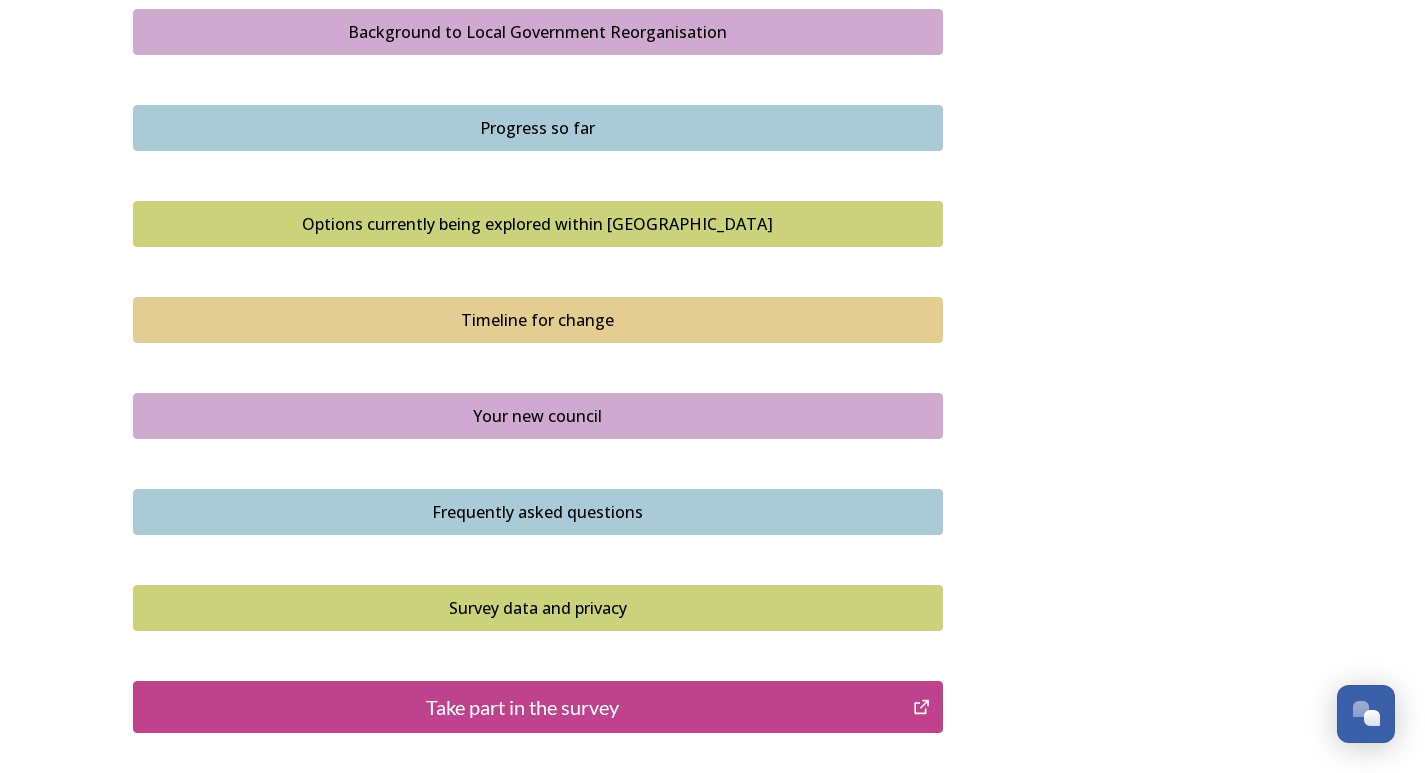 scroll, scrollTop: 1200, scrollLeft: 0, axis: vertical 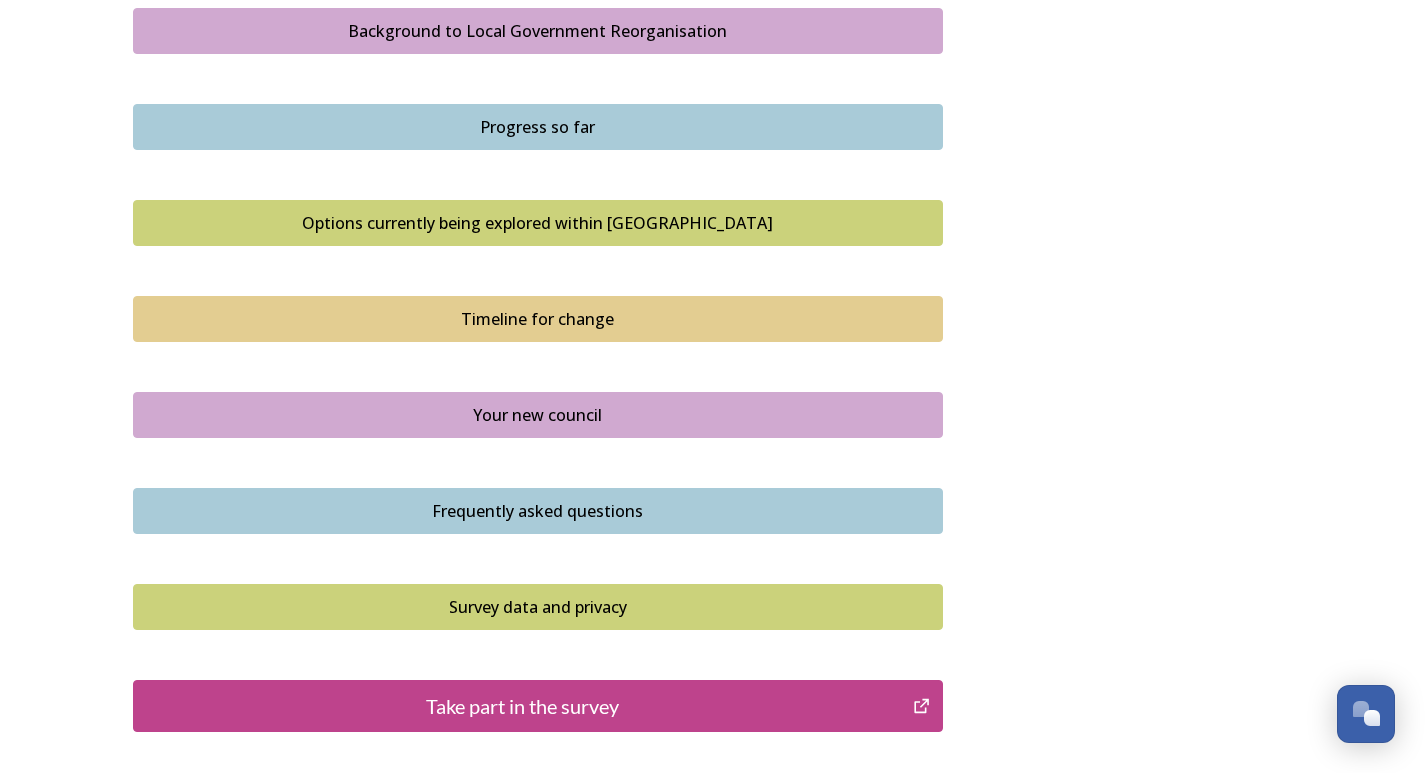 click on "Your new council" at bounding box center (538, 415) 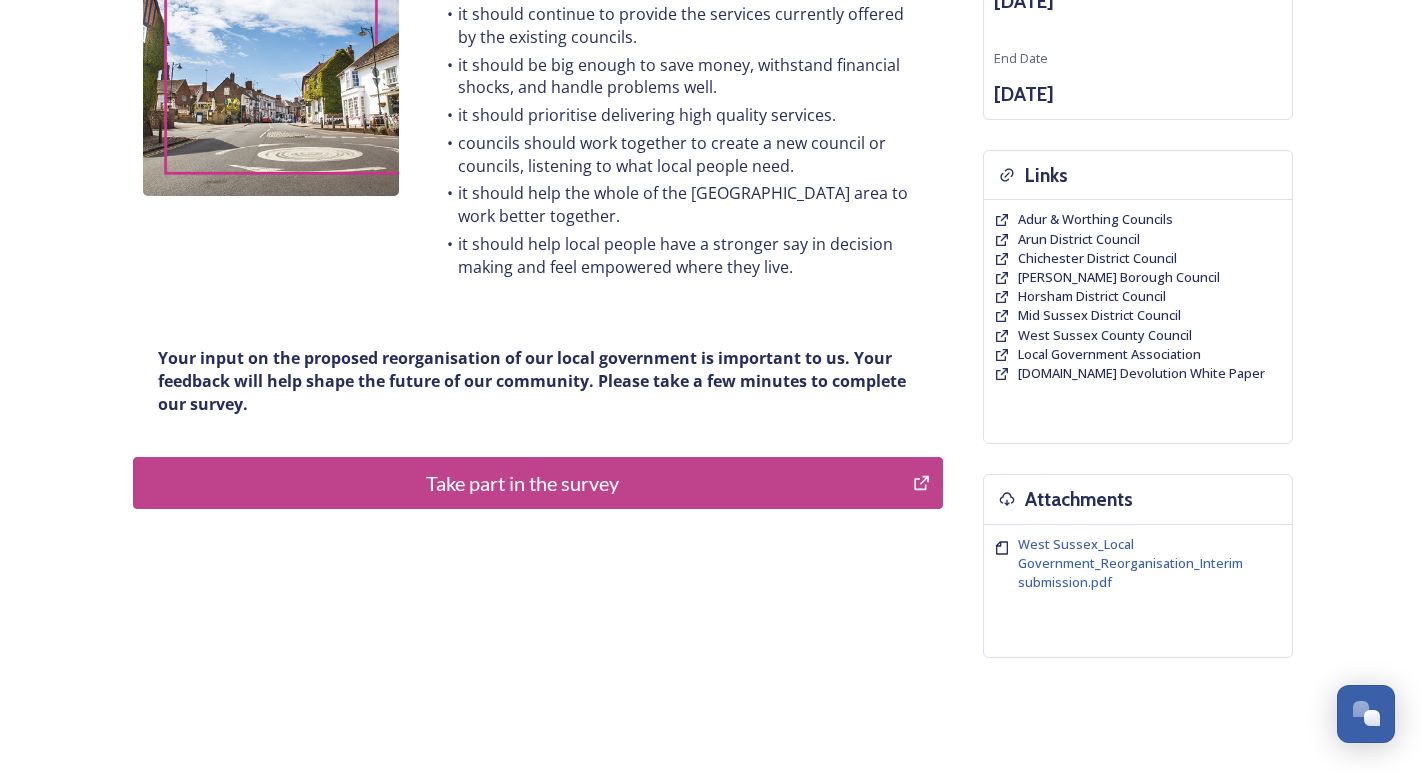 scroll, scrollTop: 400, scrollLeft: 0, axis: vertical 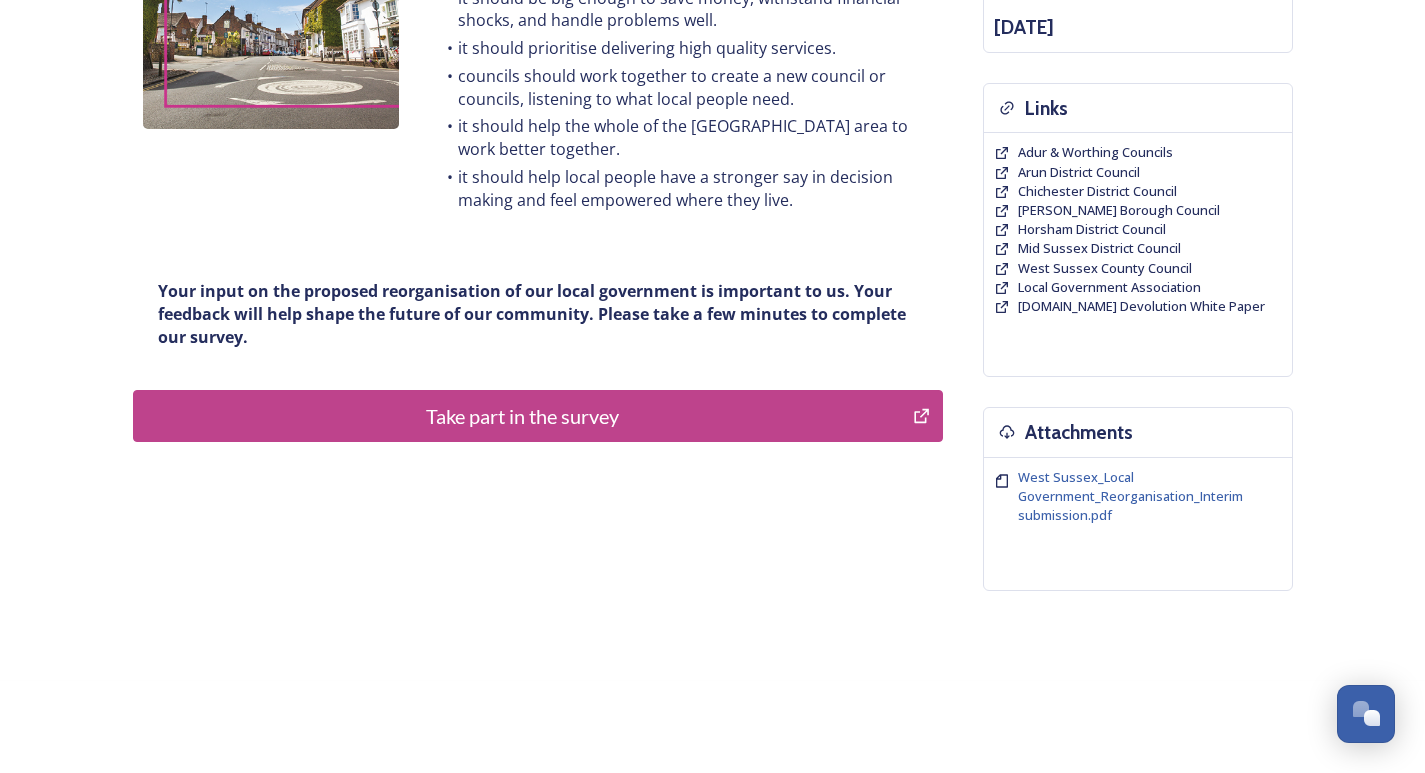 click on "Take part in the survey" at bounding box center [523, 416] 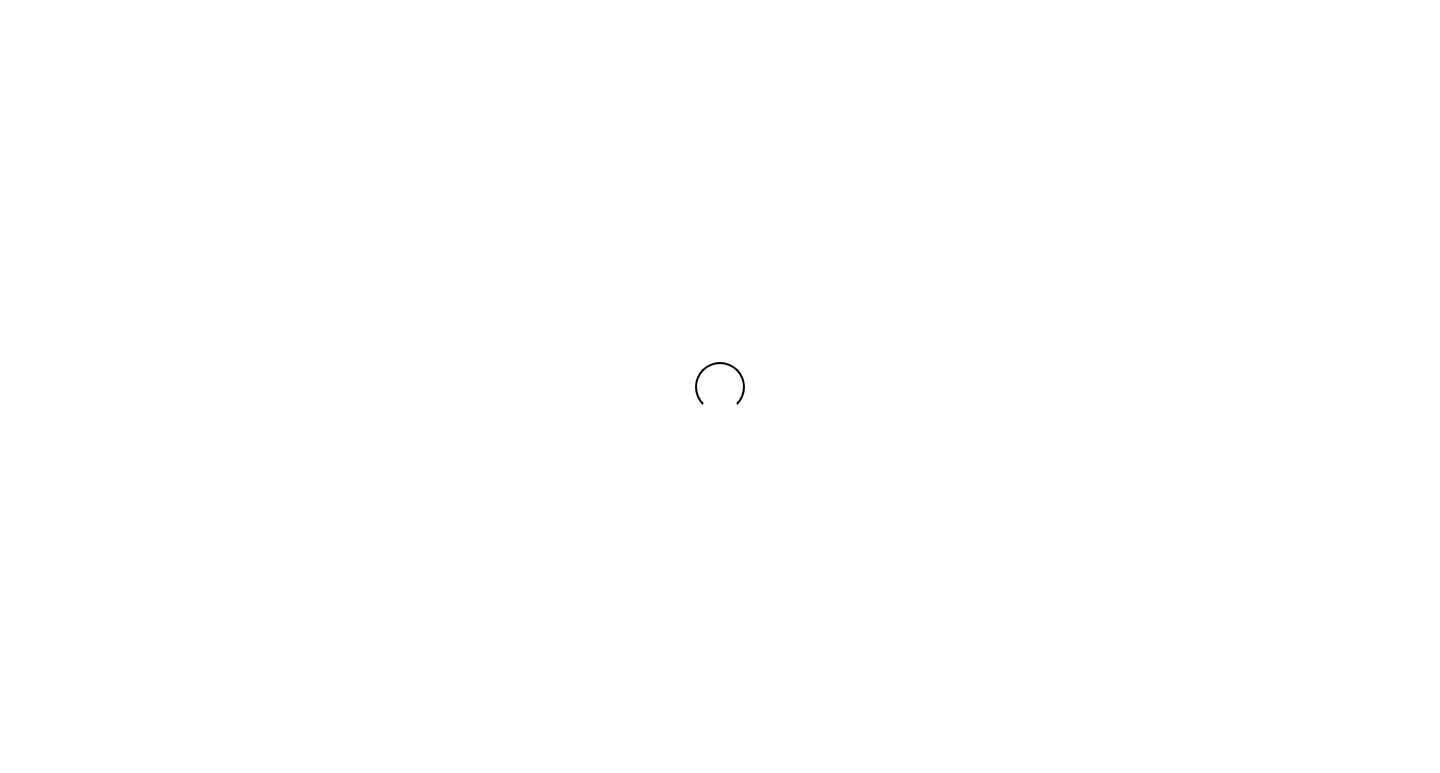 scroll, scrollTop: 0, scrollLeft: 0, axis: both 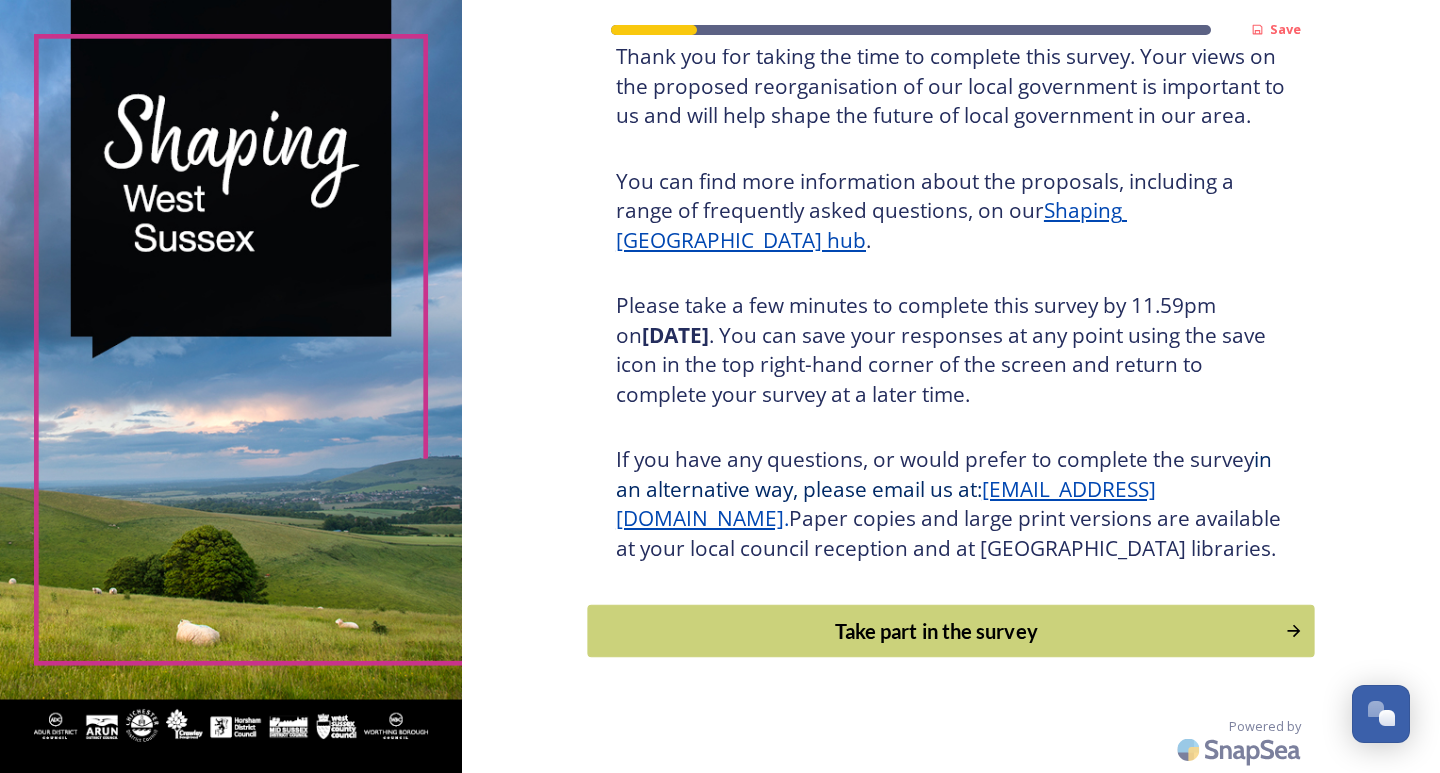 click on "Take part in the survey" at bounding box center (936, 631) 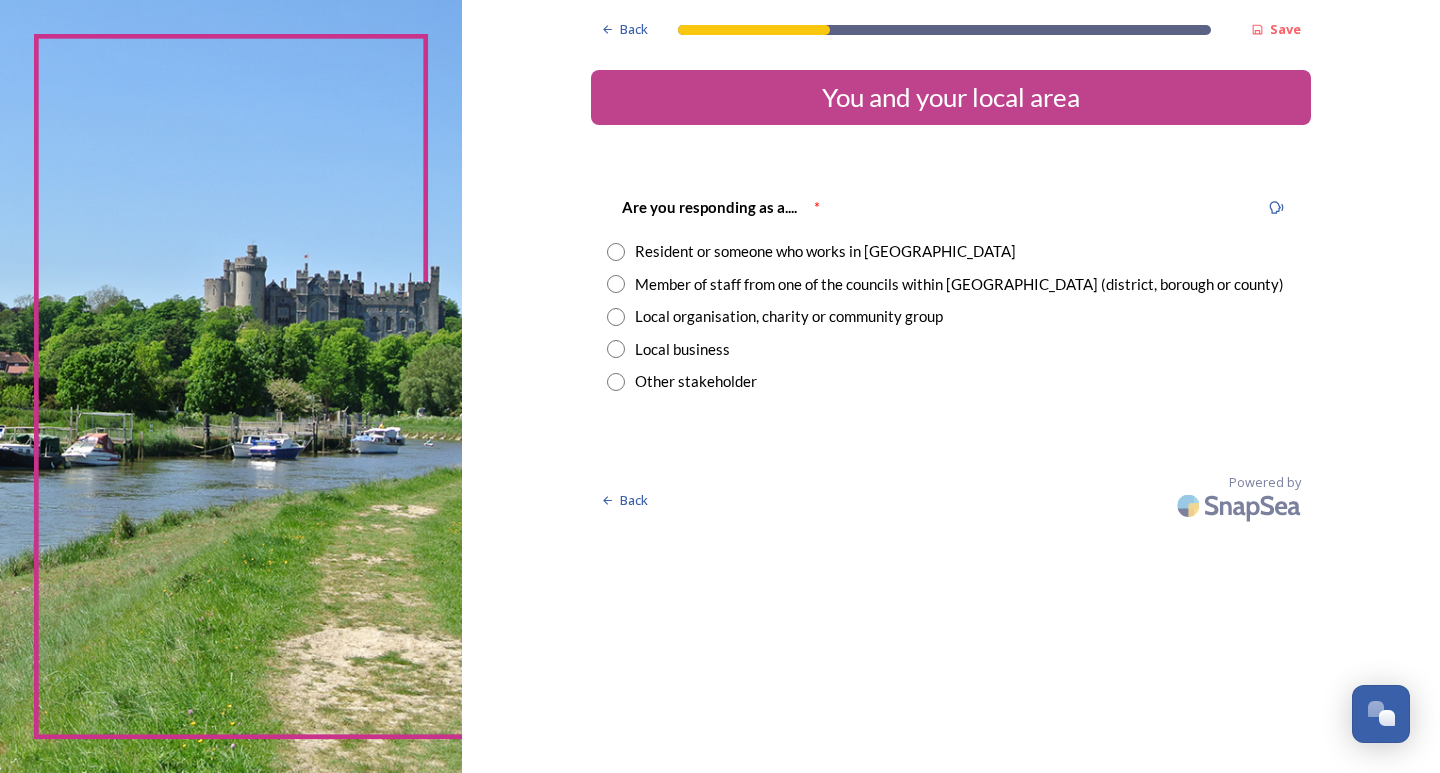 click at bounding box center (616, 284) 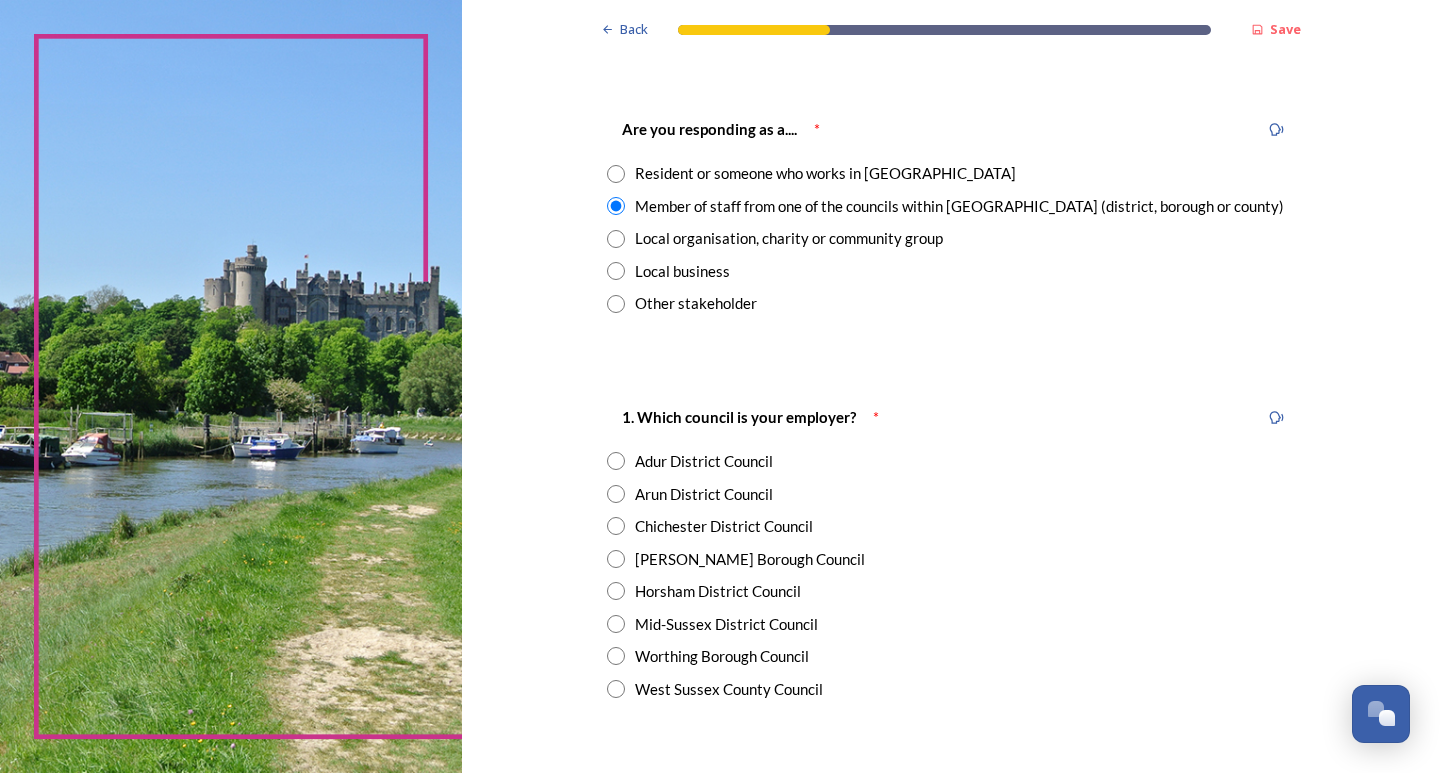 scroll, scrollTop: 200, scrollLeft: 0, axis: vertical 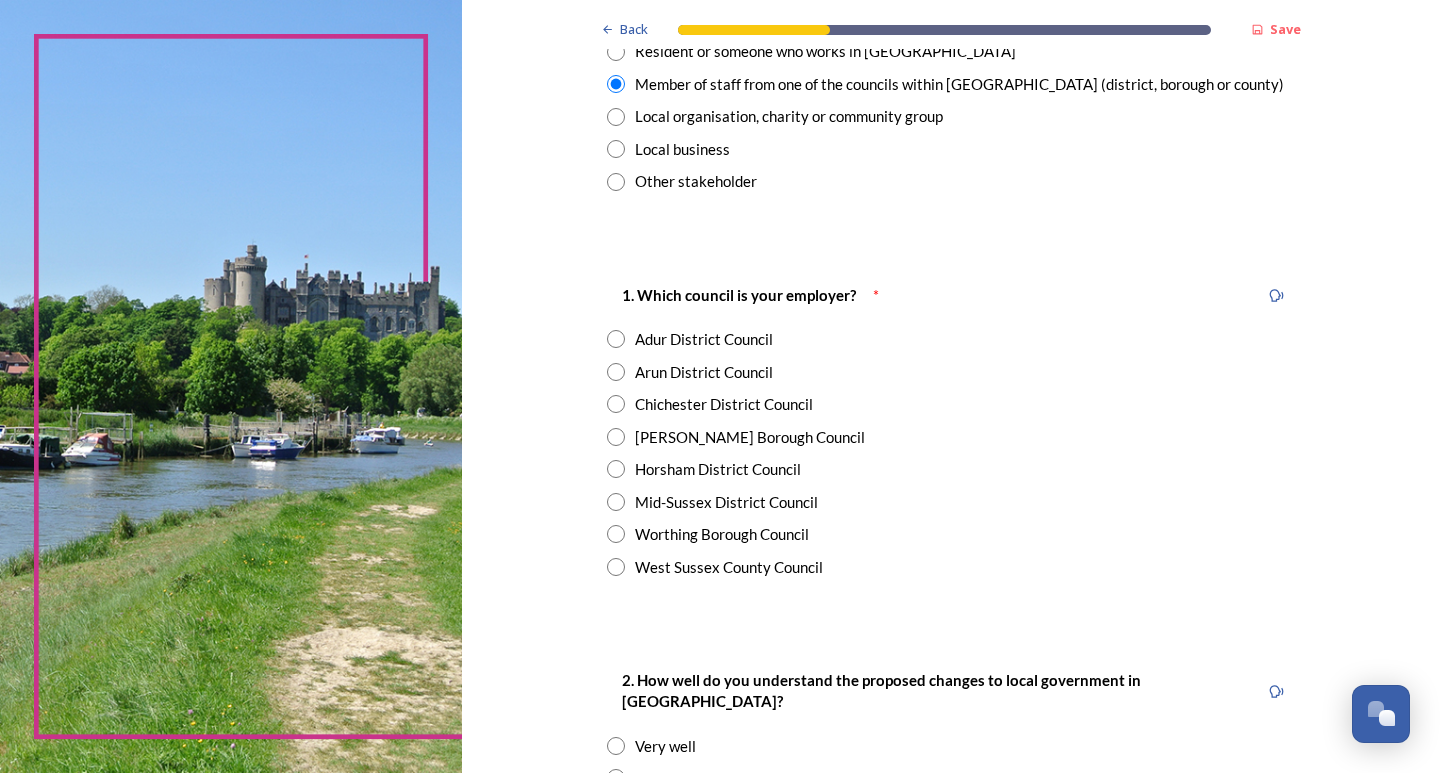 click on "1. Which council is your employer? * Adur District Council Arun District Council Chichester District Council [PERSON_NAME] Borough Council Horsham District Council Mid-Sussex District Council Worthing Borough Council West Sussex County Council" at bounding box center [951, 430] 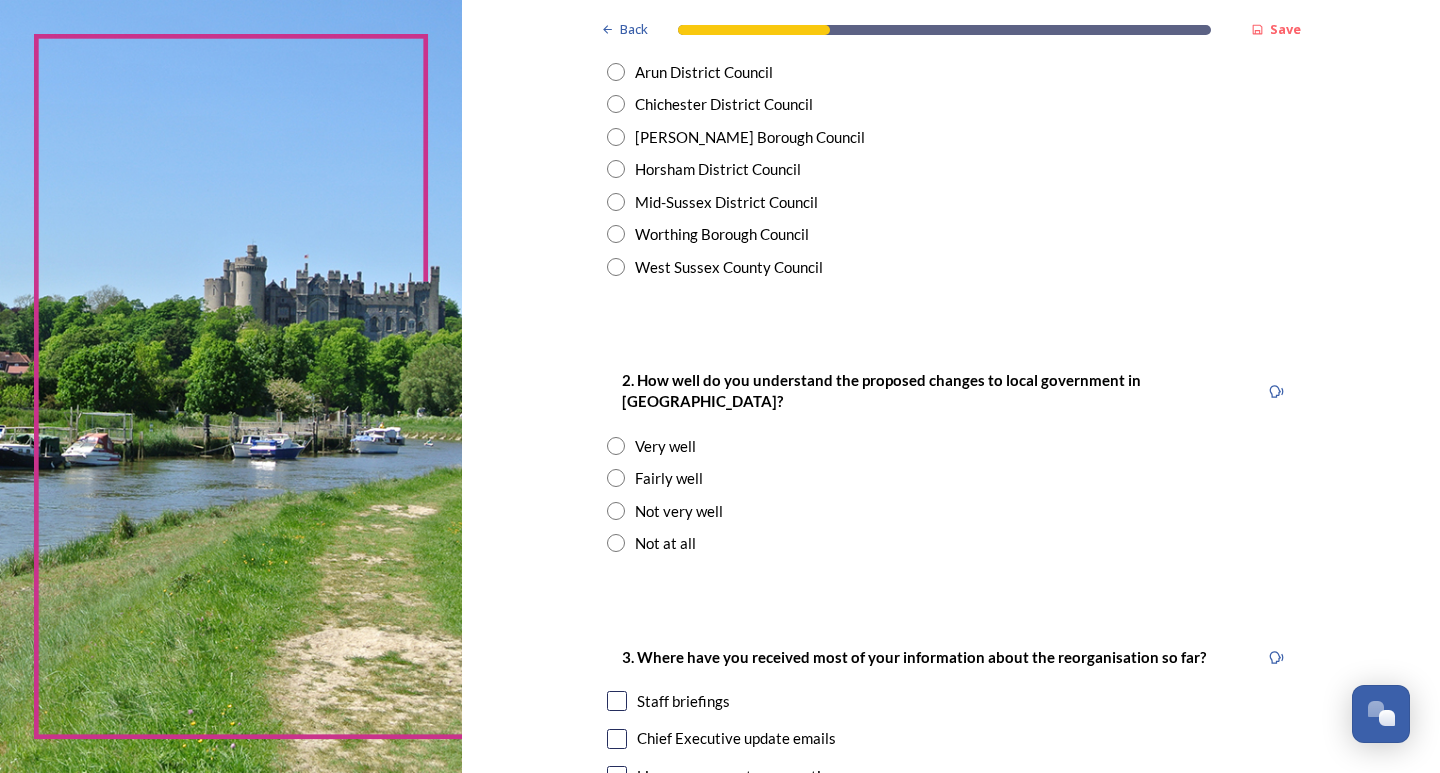 scroll, scrollTop: 600, scrollLeft: 0, axis: vertical 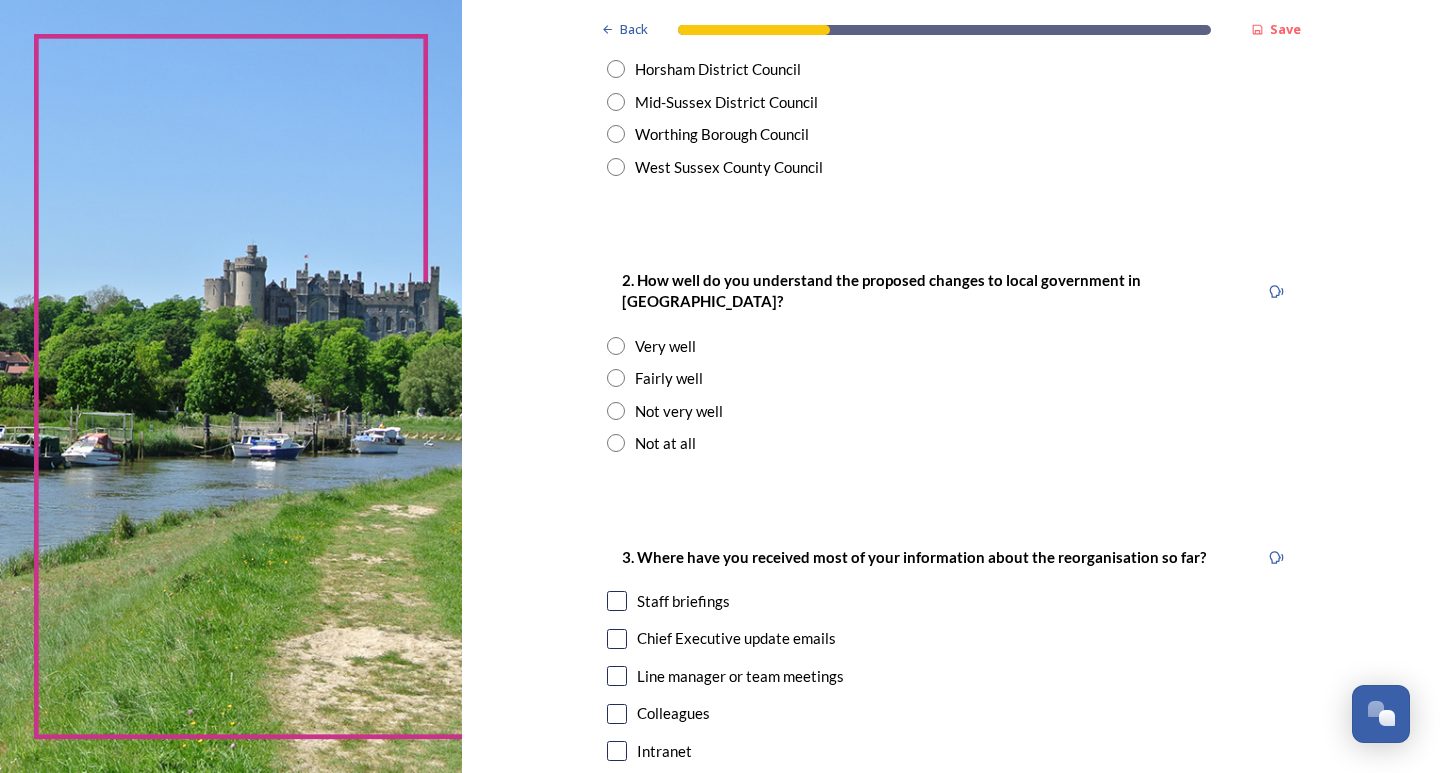 click on "Fairly well" at bounding box center (669, 378) 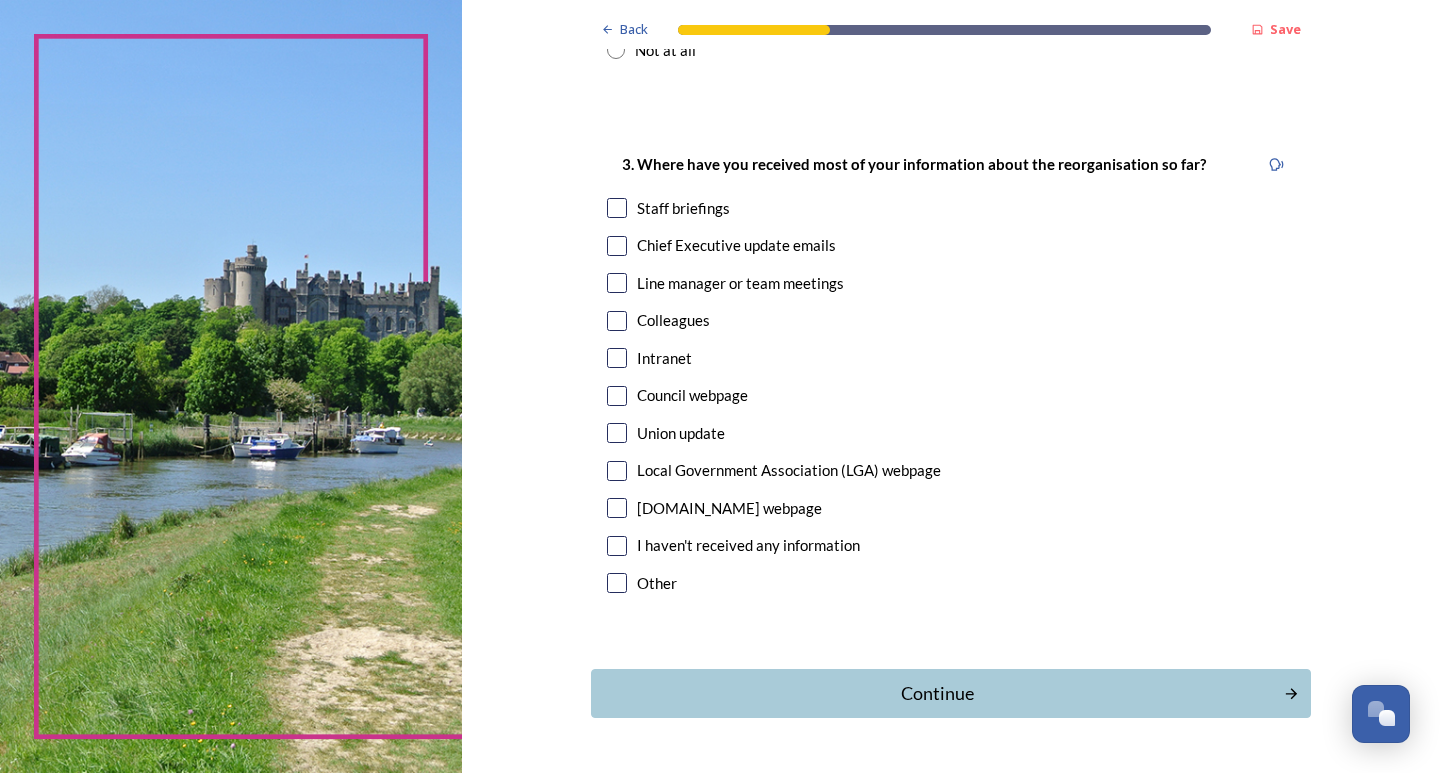 scroll, scrollTop: 1000, scrollLeft: 0, axis: vertical 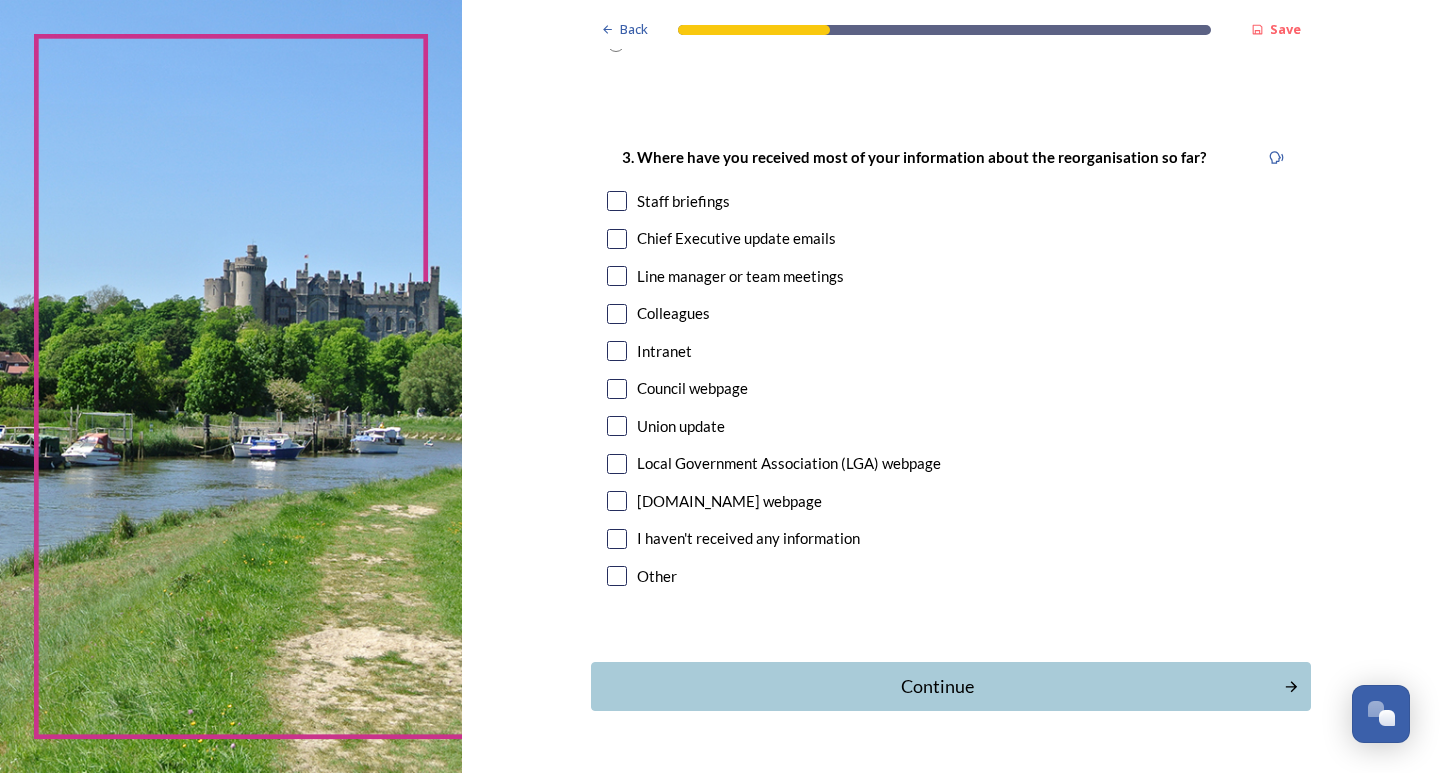 click on "Staff briefings" at bounding box center (683, 201) 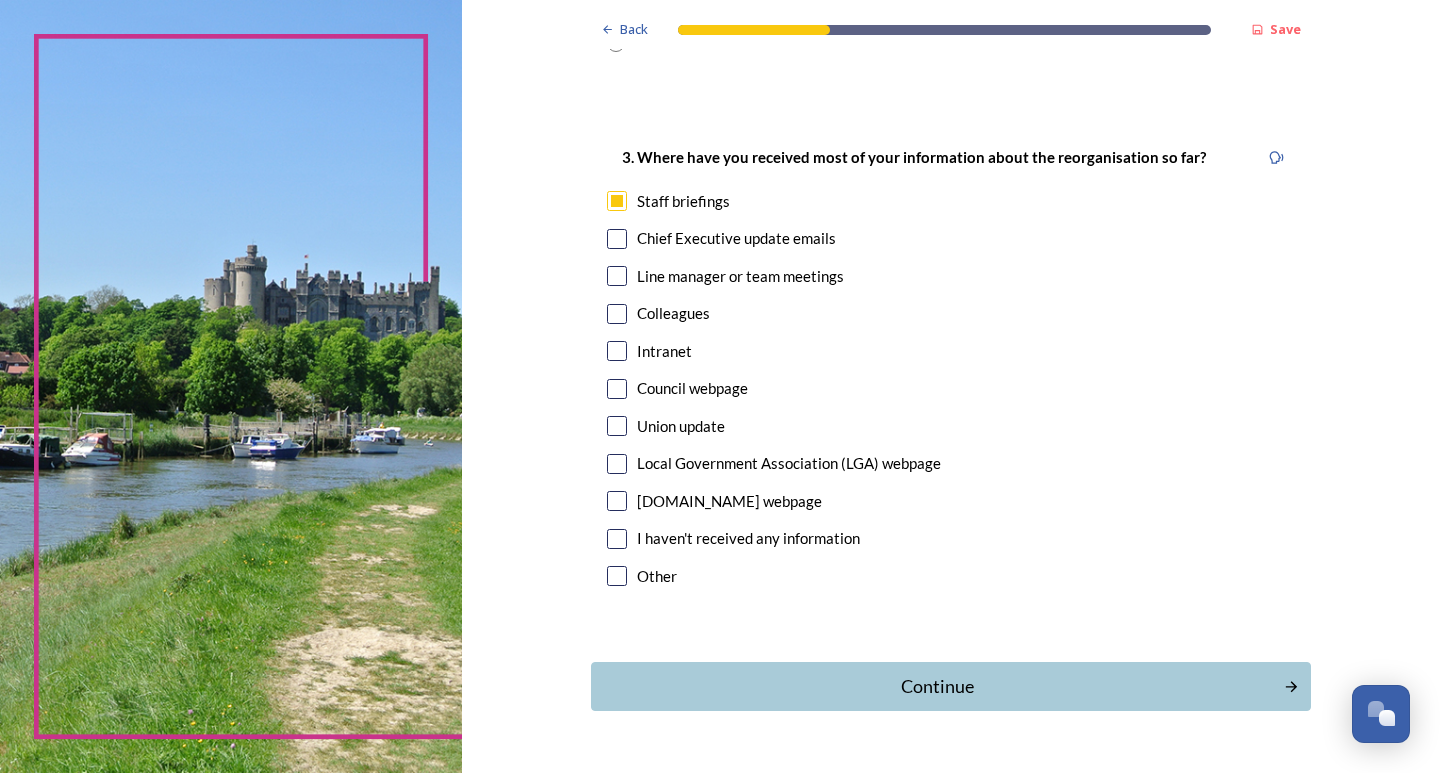 click on "Chief Executive update emails" at bounding box center (736, 238) 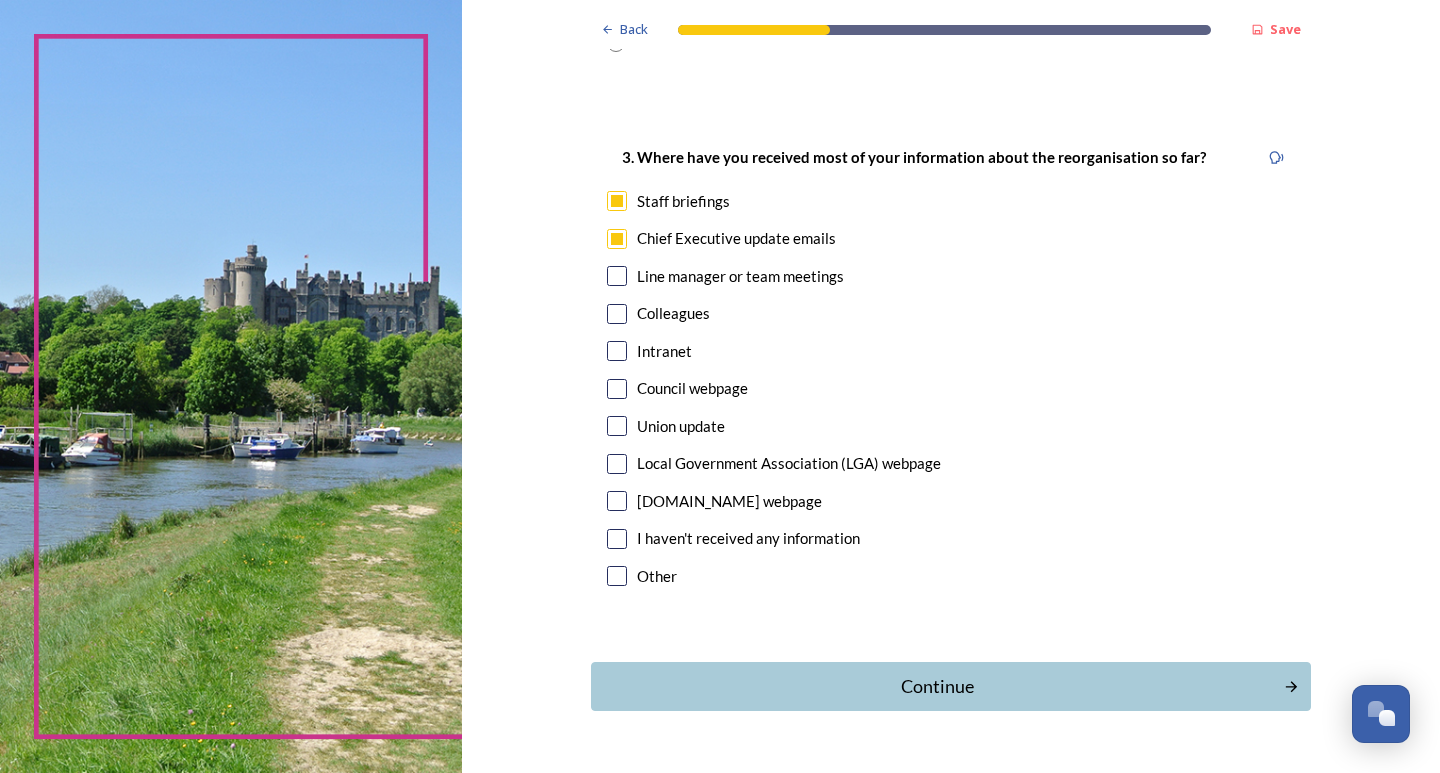 click on "Council webpage" at bounding box center [692, 388] 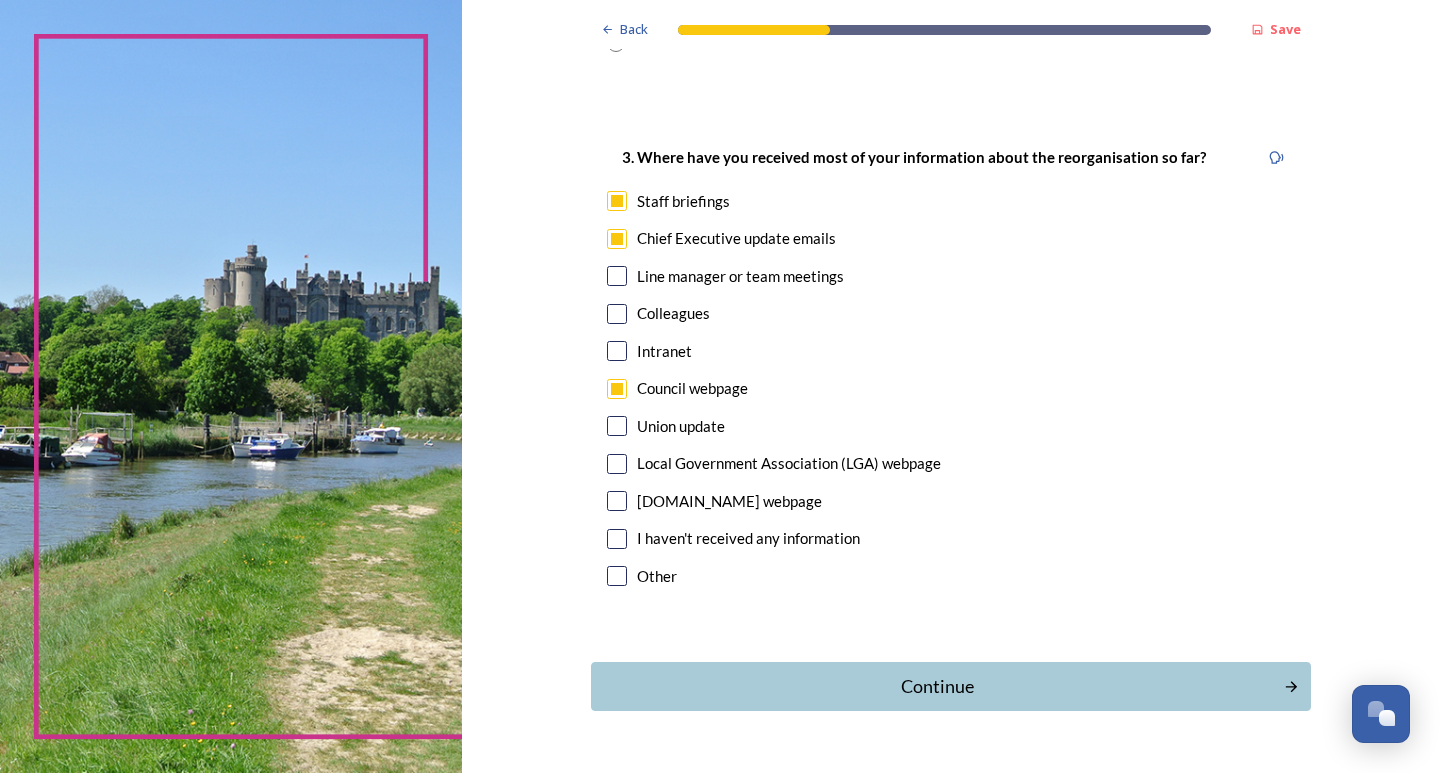 checkbox on "true" 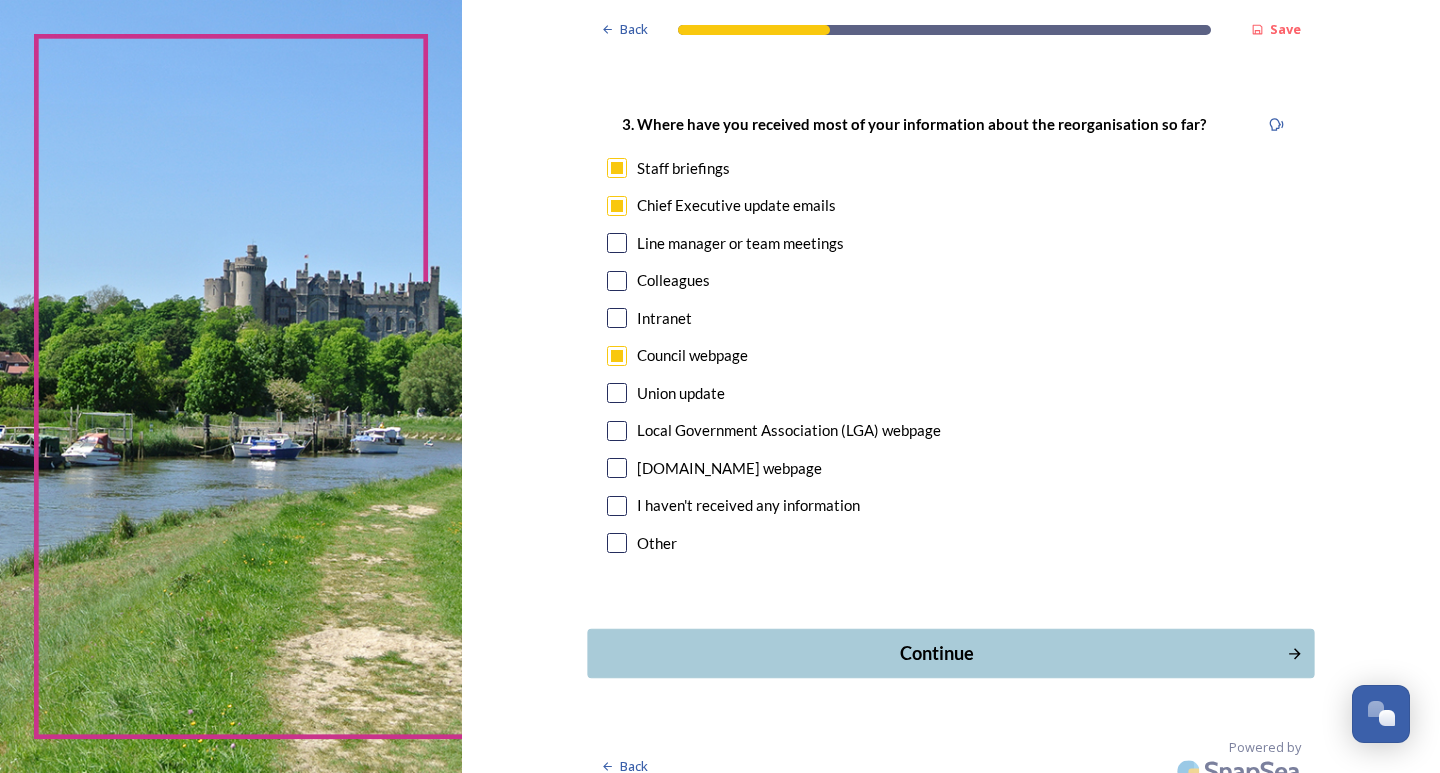 click on "Continue" at bounding box center [936, 653] 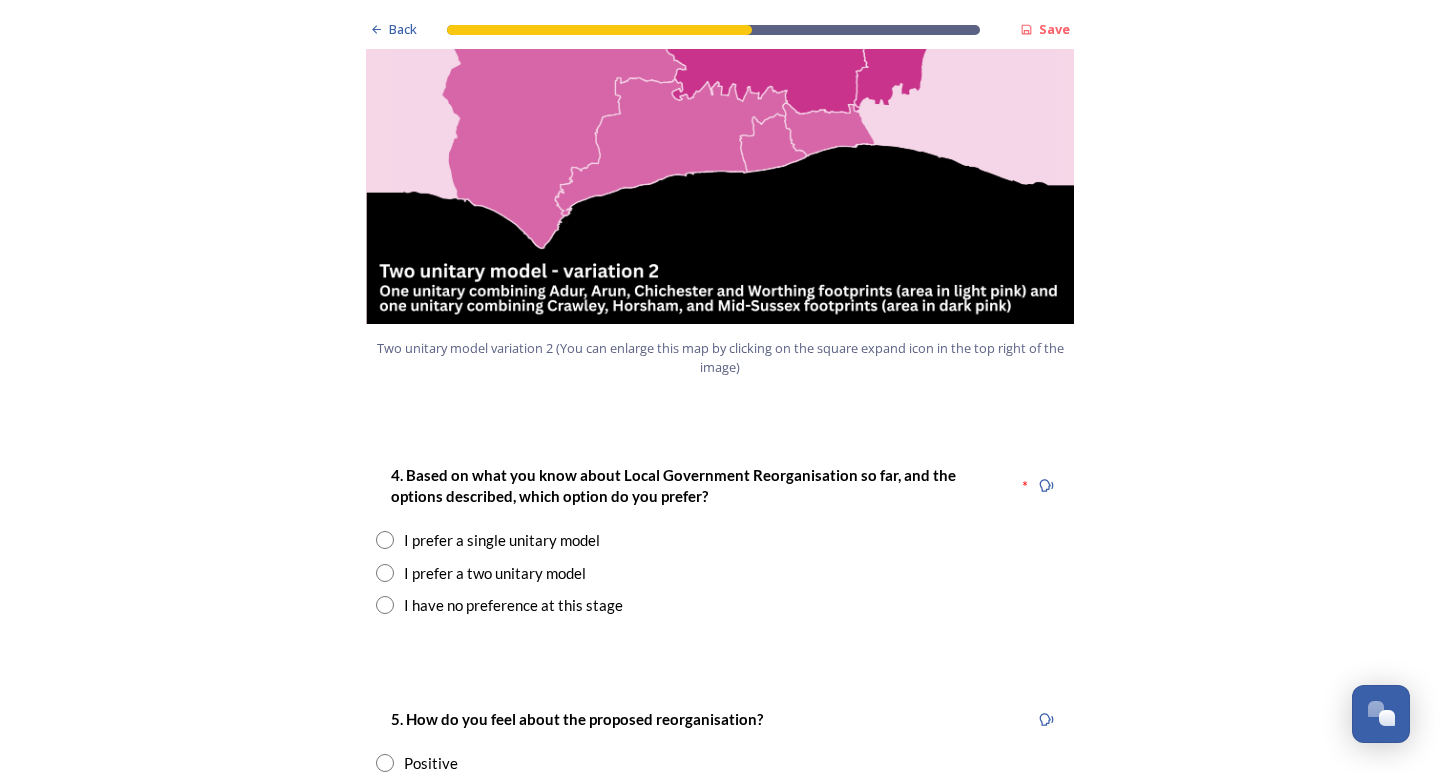 scroll, scrollTop: 2400, scrollLeft: 0, axis: vertical 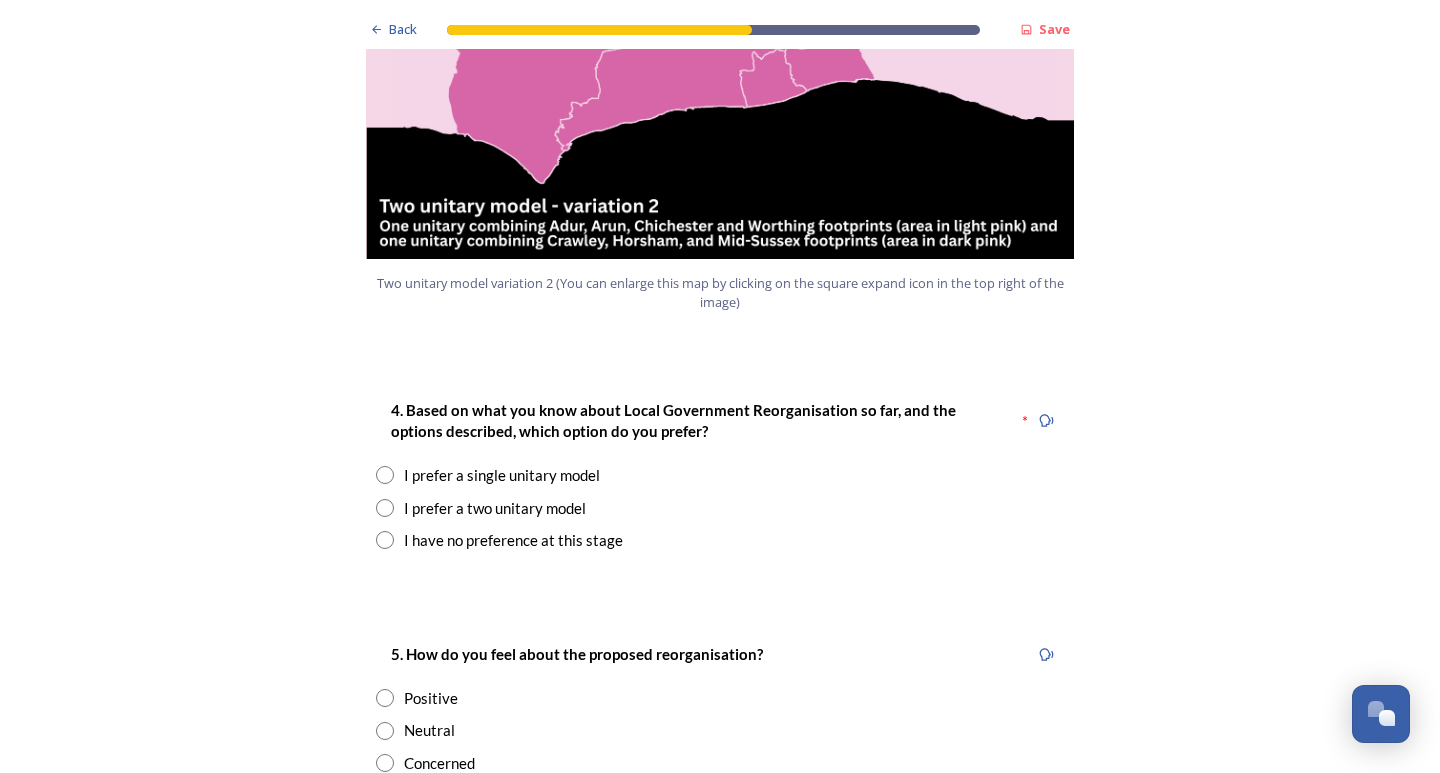 click on "I prefer a two unitary model" at bounding box center (495, 508) 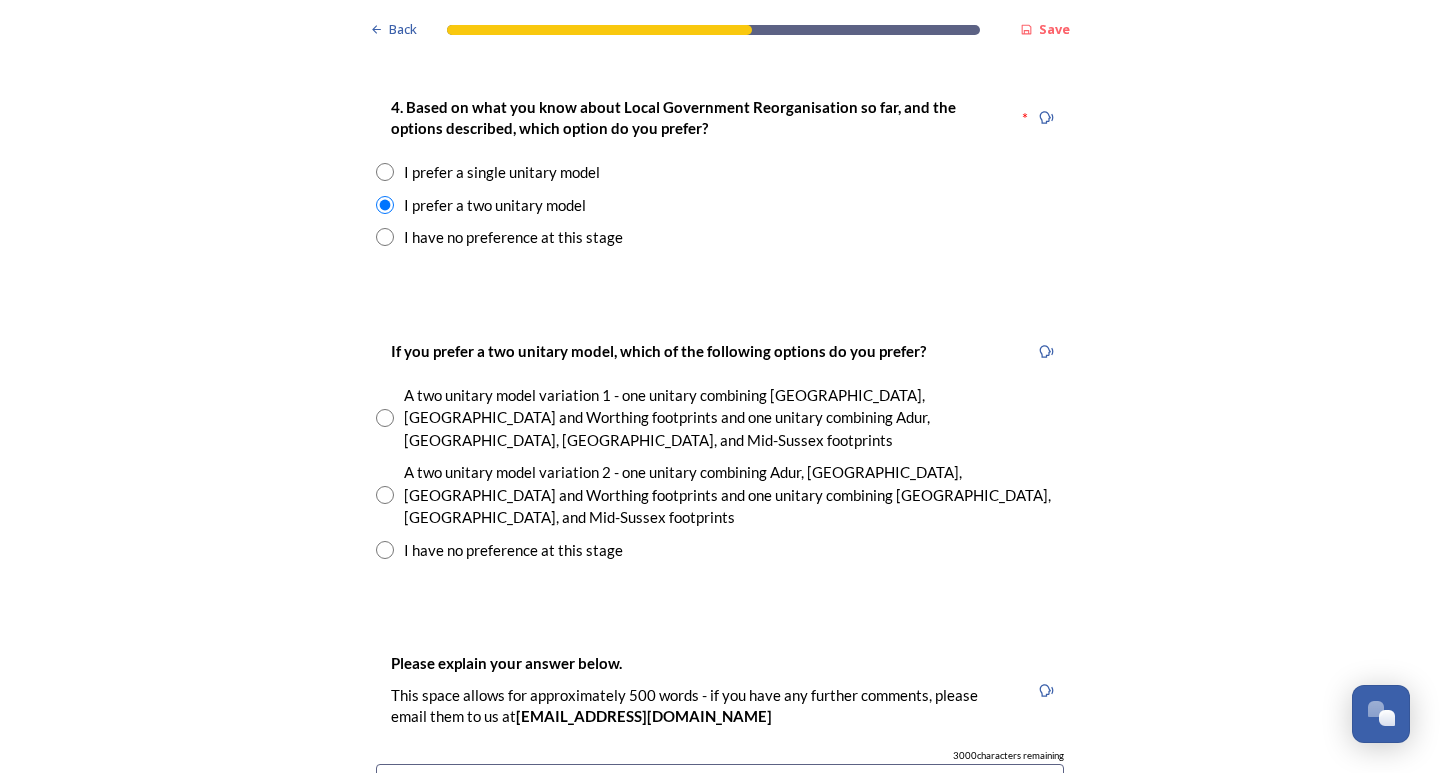 scroll, scrollTop: 2800, scrollLeft: 0, axis: vertical 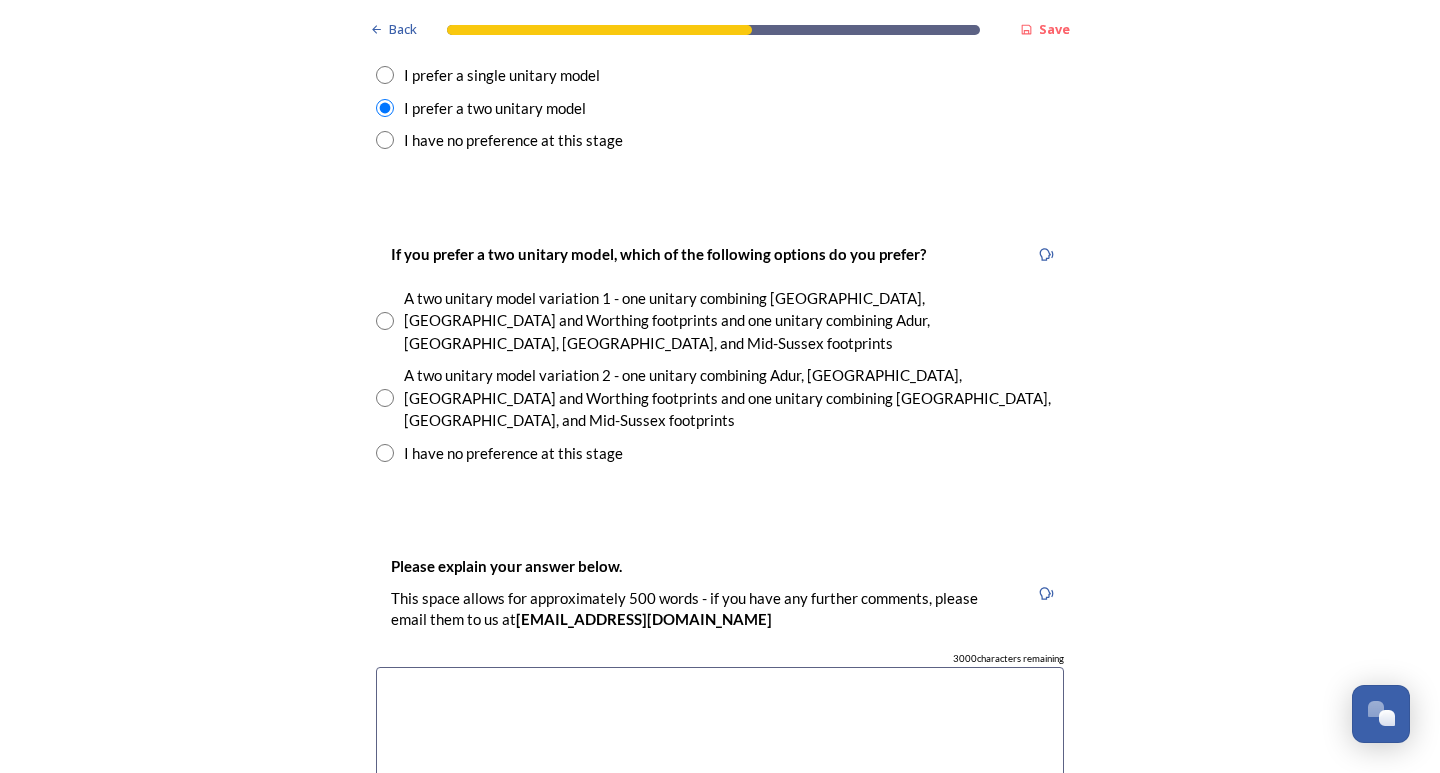 click at bounding box center [385, 398] 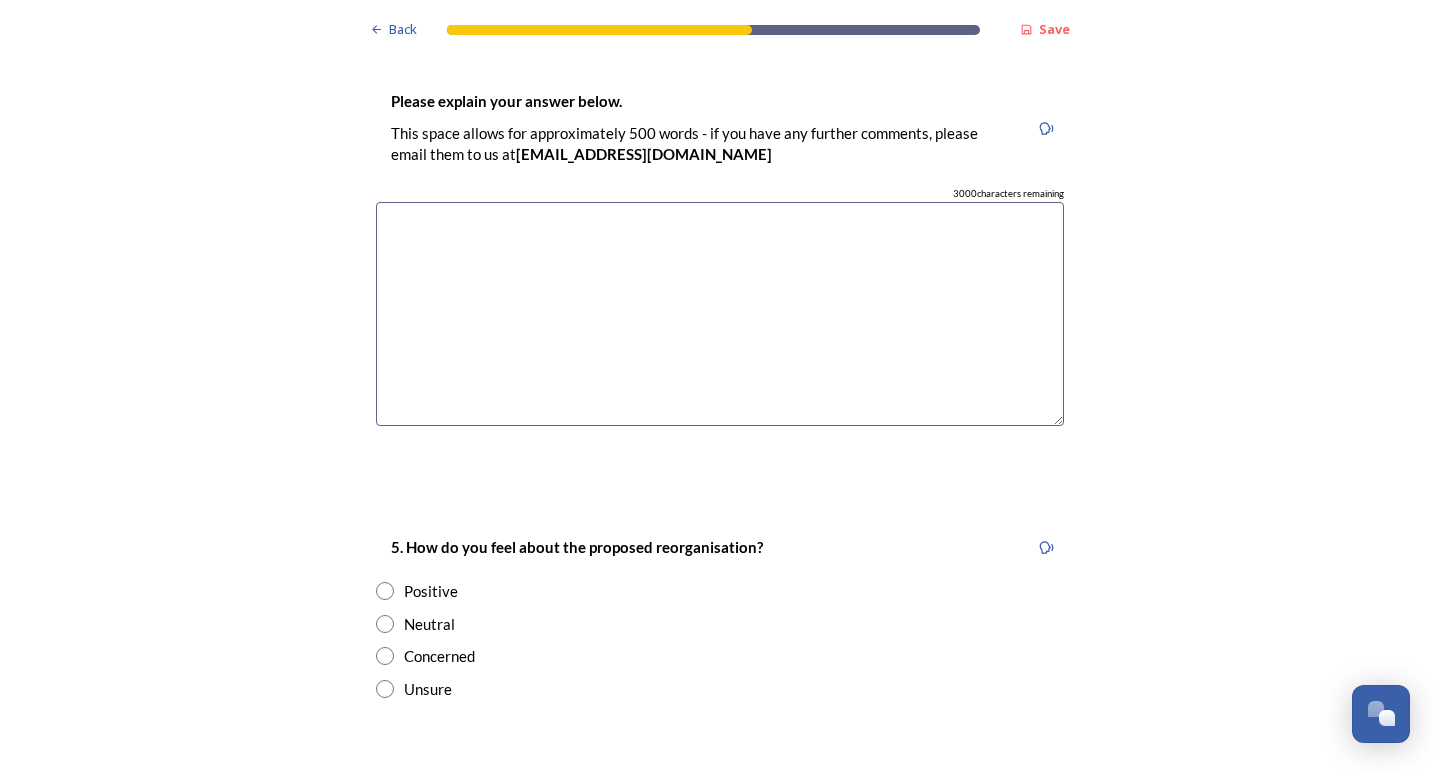 scroll, scrollTop: 3300, scrollLeft: 0, axis: vertical 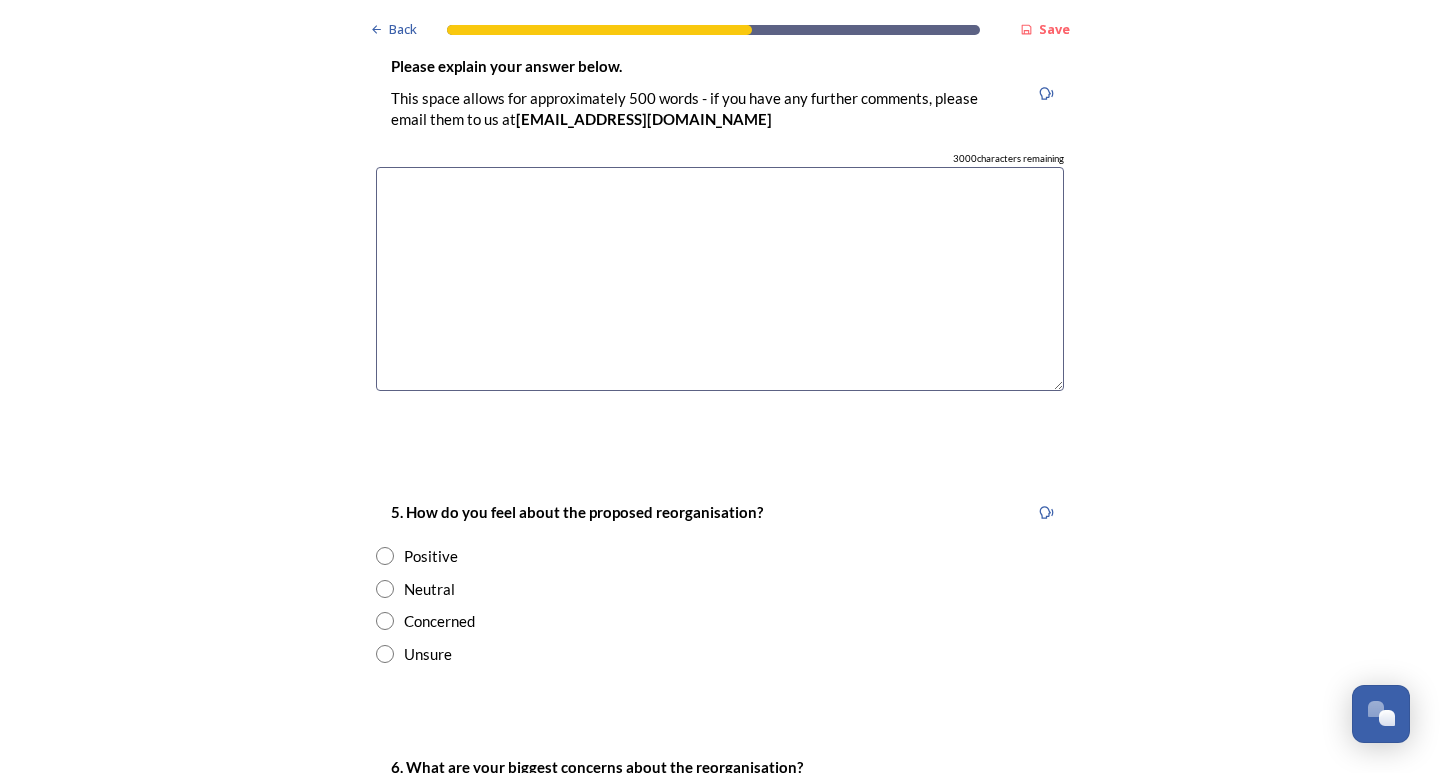 click on "Concerned" at bounding box center [439, 621] 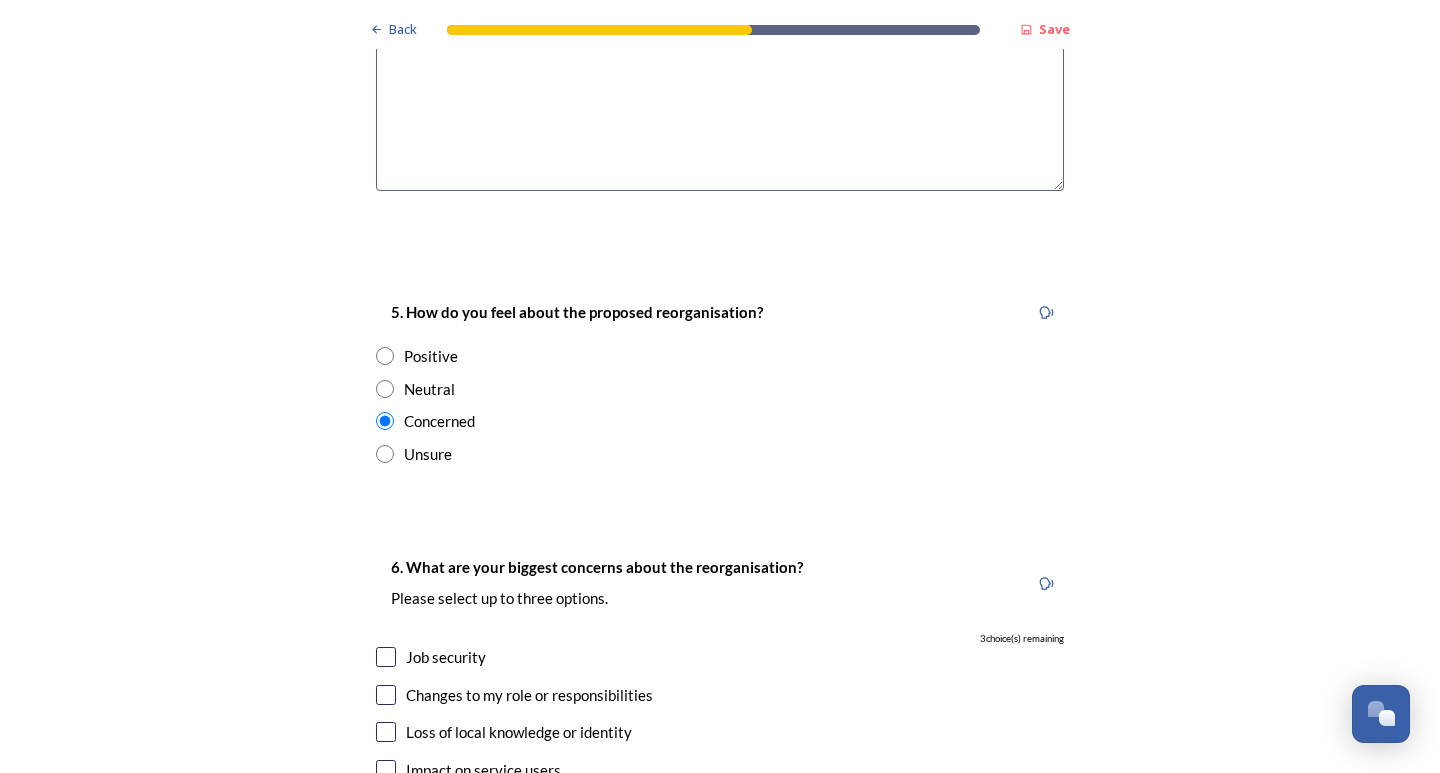 scroll, scrollTop: 3600, scrollLeft: 0, axis: vertical 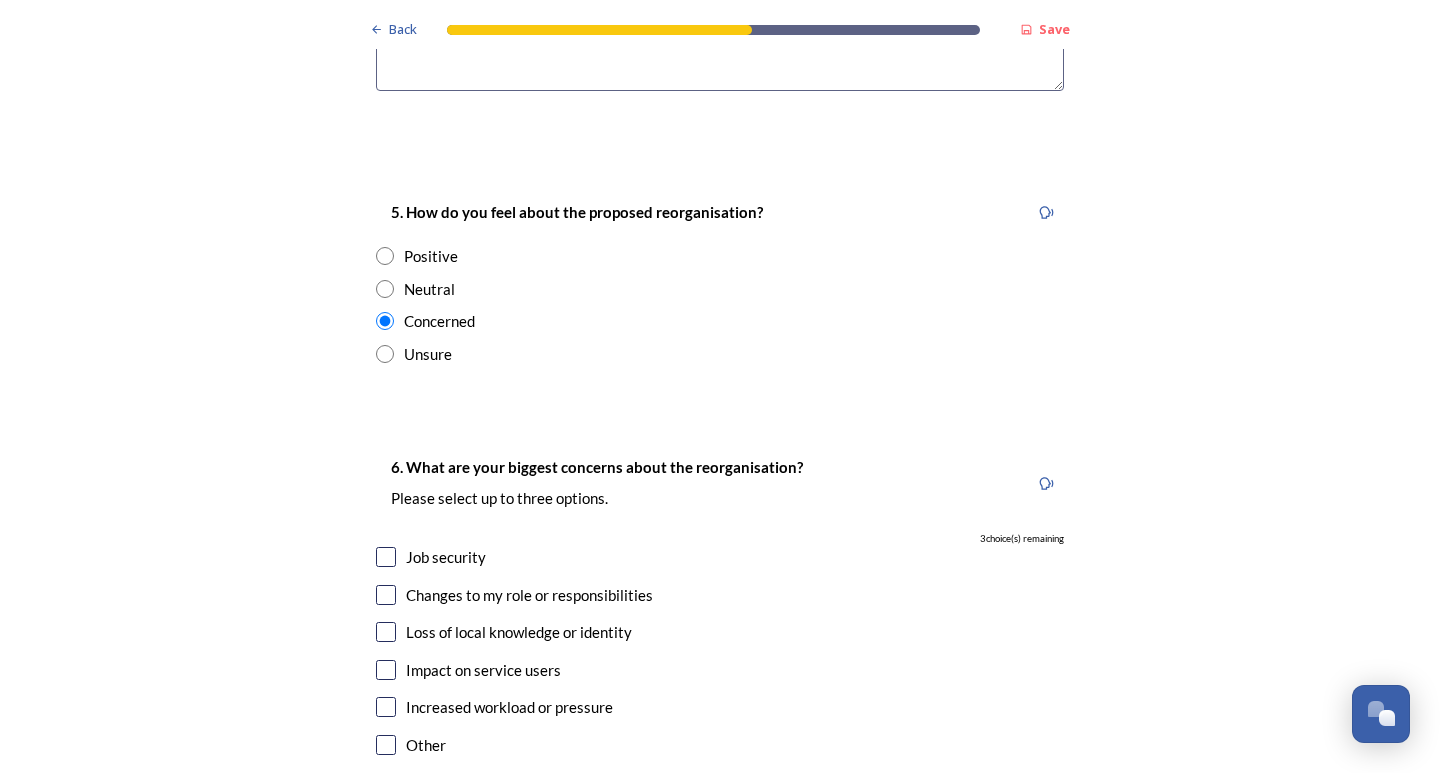 click at bounding box center [386, 557] 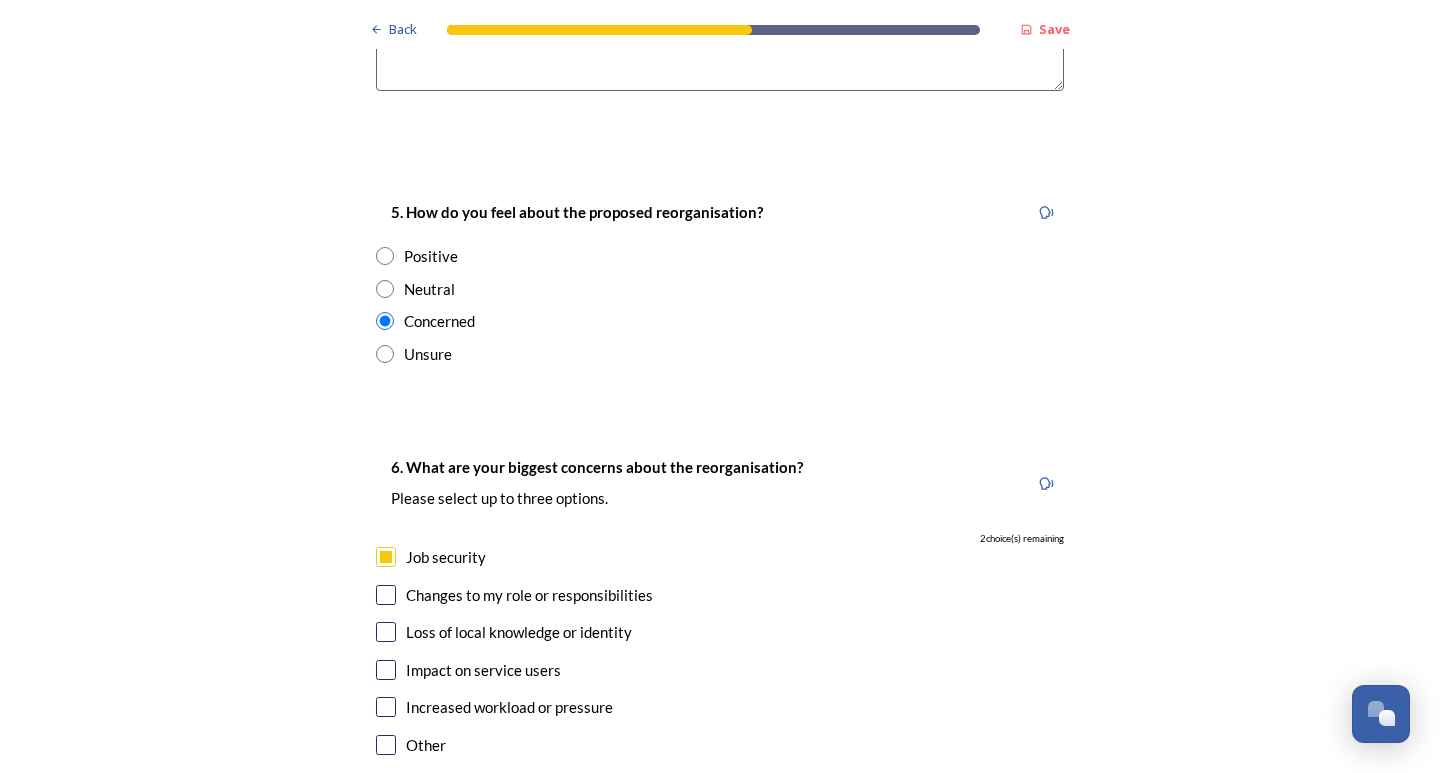 click at bounding box center [386, 595] 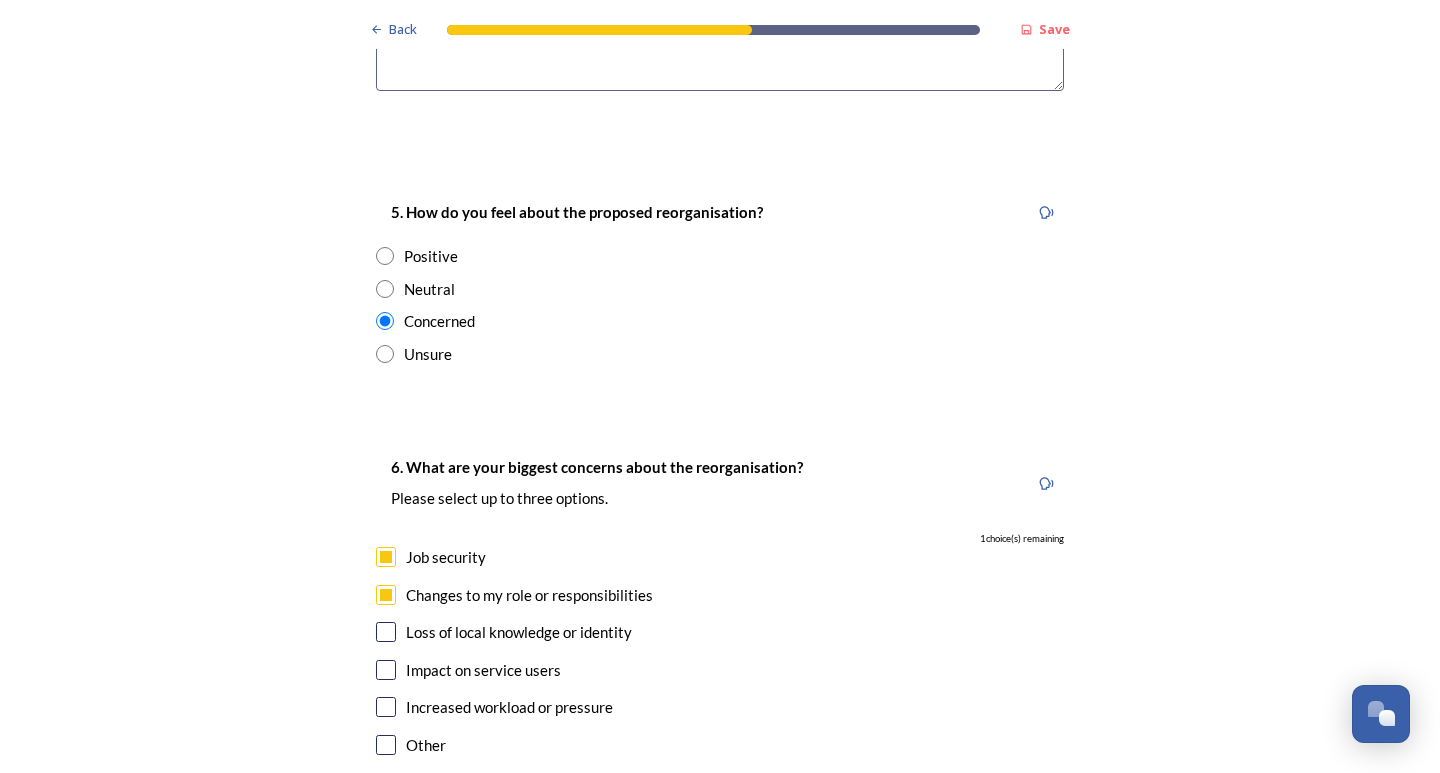 scroll, scrollTop: 3700, scrollLeft: 0, axis: vertical 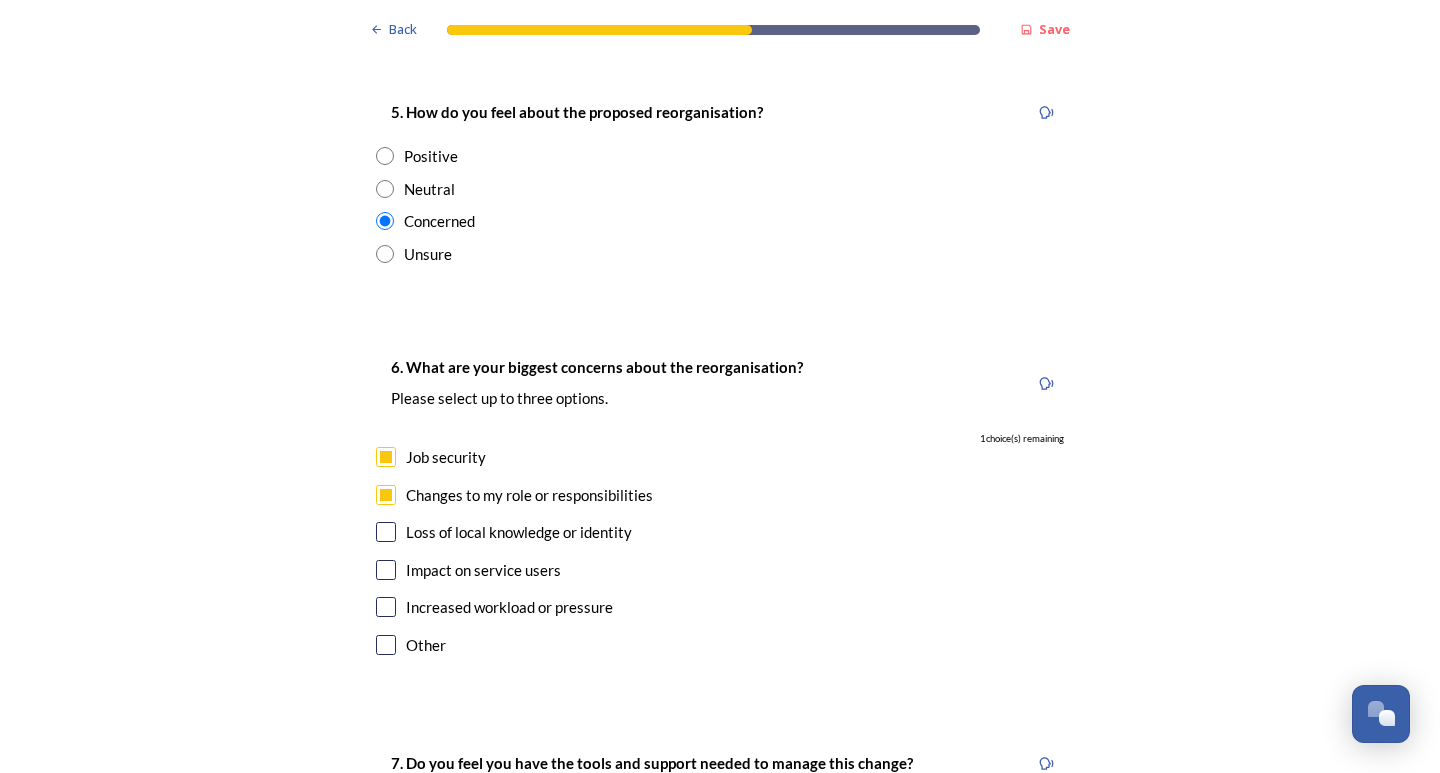 click at bounding box center (386, 532) 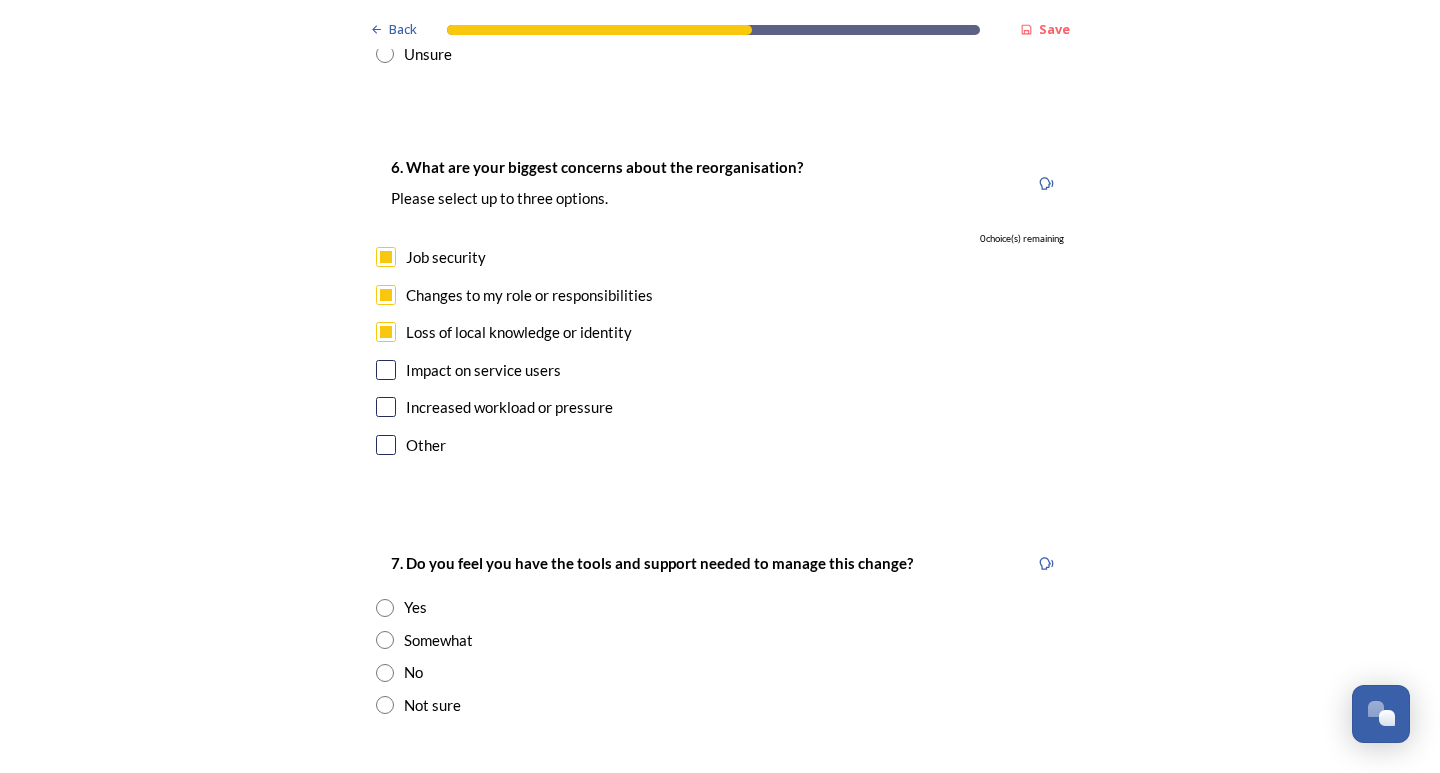 scroll, scrollTop: 4000, scrollLeft: 0, axis: vertical 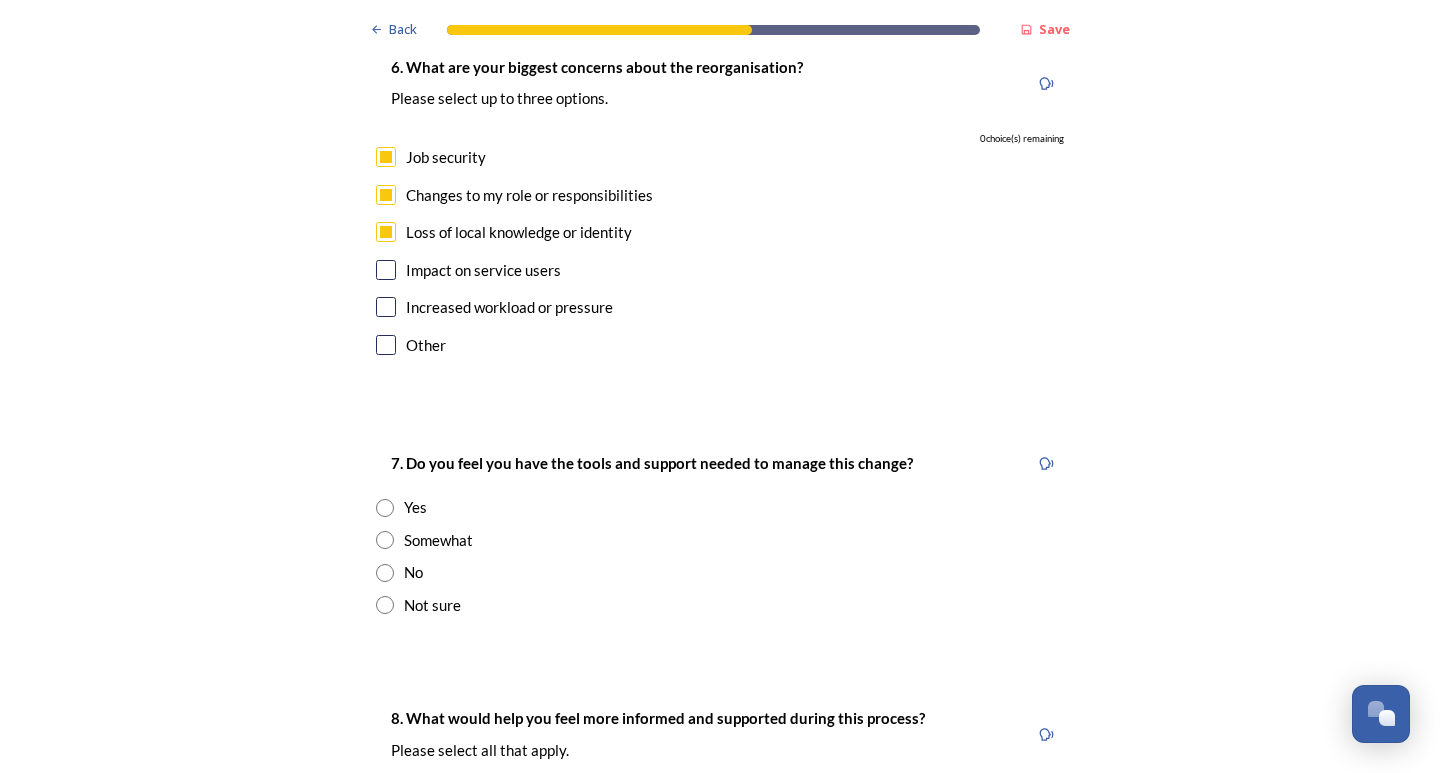 click on "No" at bounding box center [413, 572] 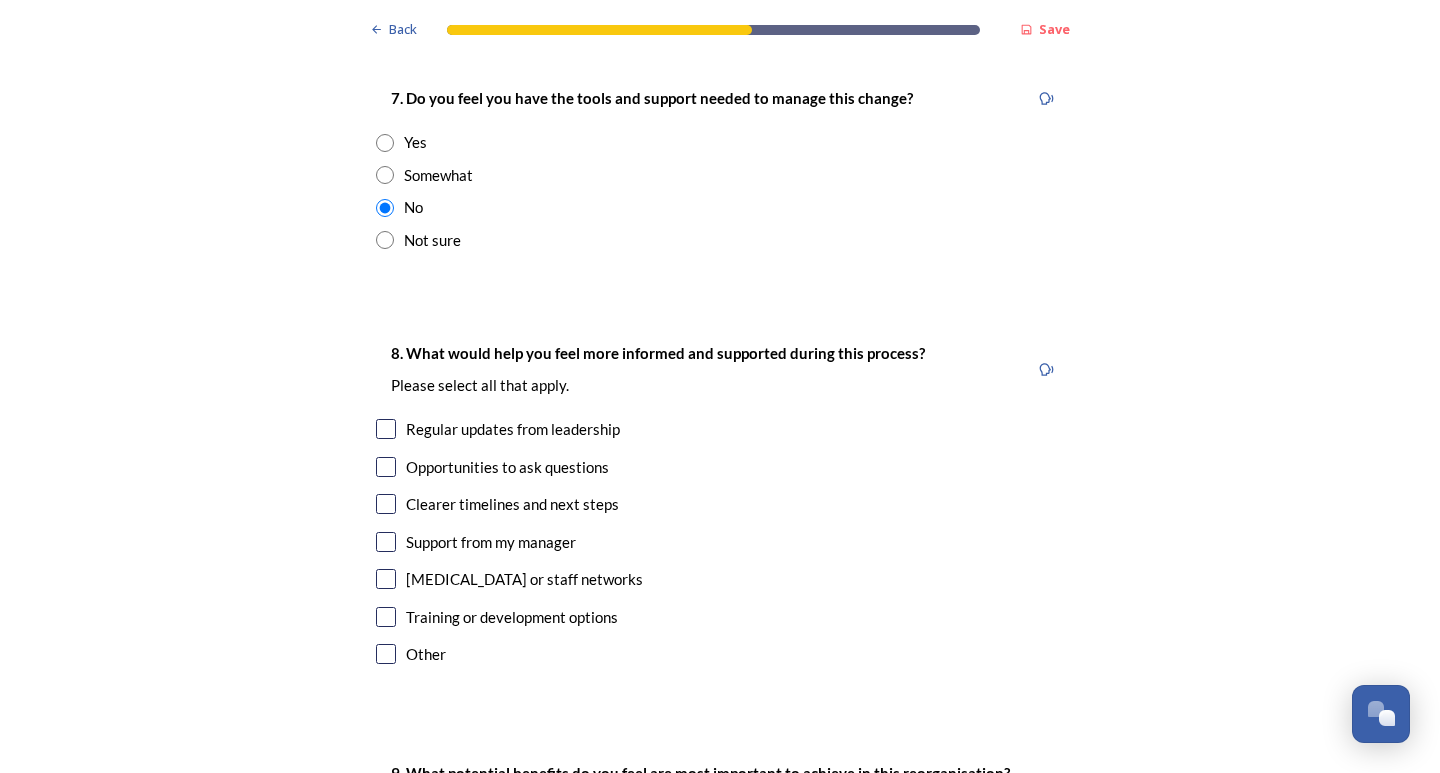 scroll, scrollTop: 4400, scrollLeft: 0, axis: vertical 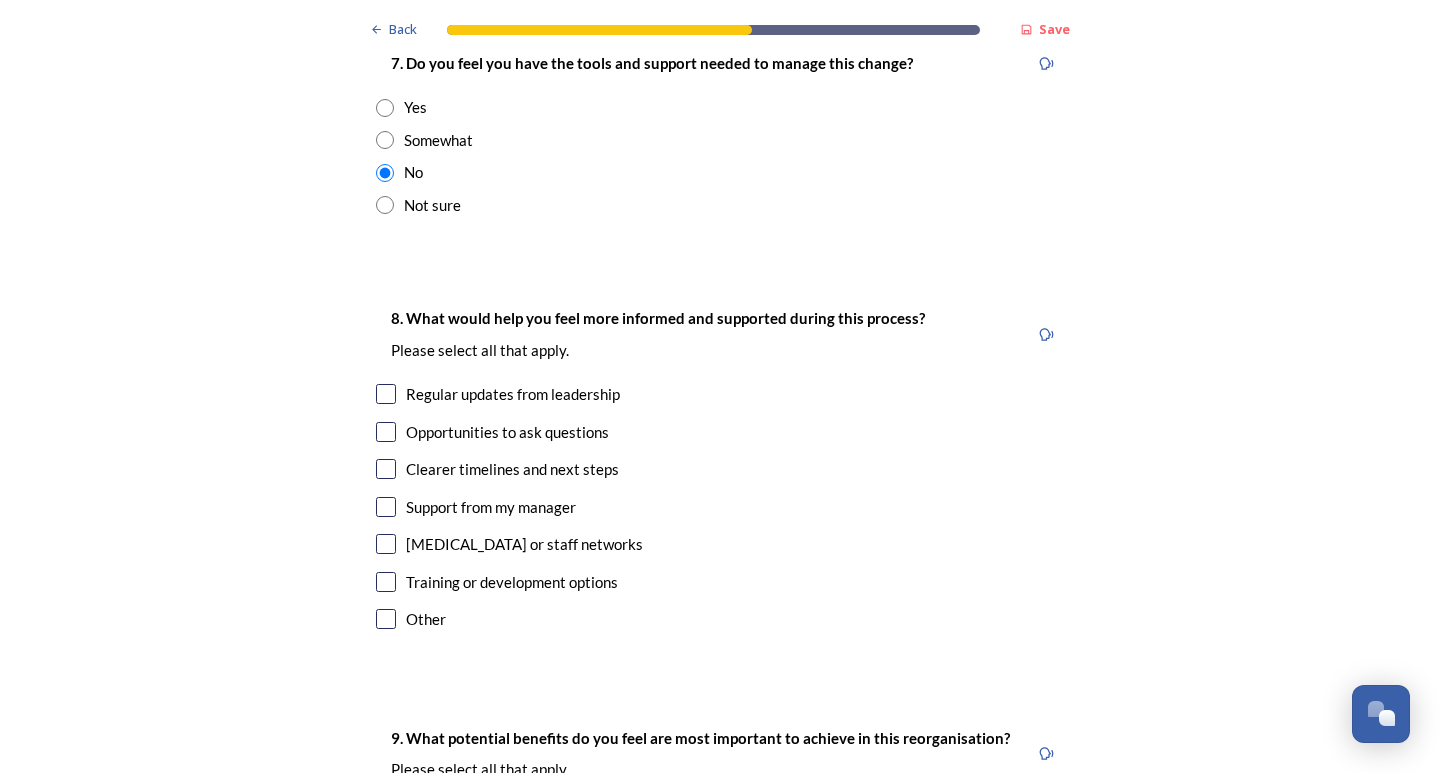 click on "Clearer timelines and next steps" at bounding box center (512, 469) 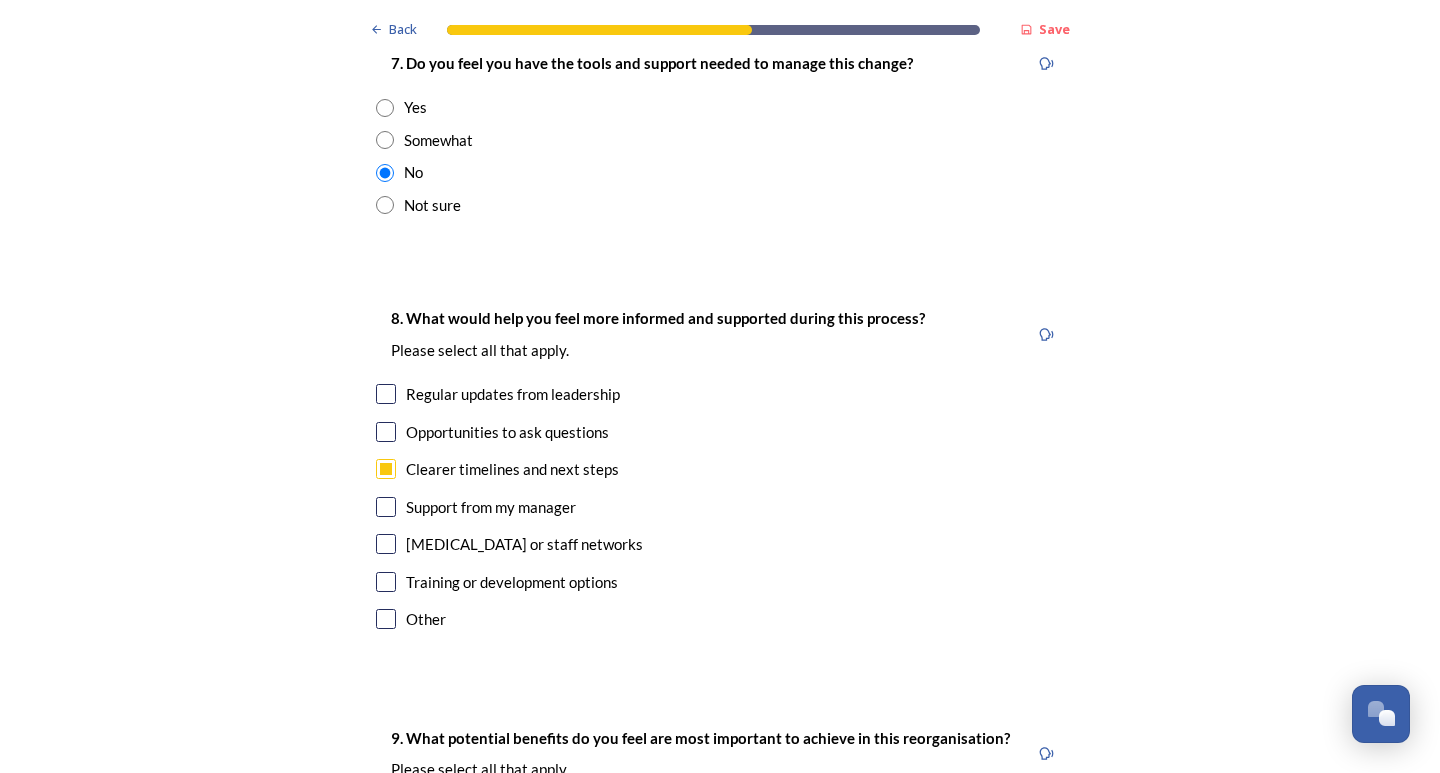 click on "Clearer timelines and next steps" at bounding box center [512, 469] 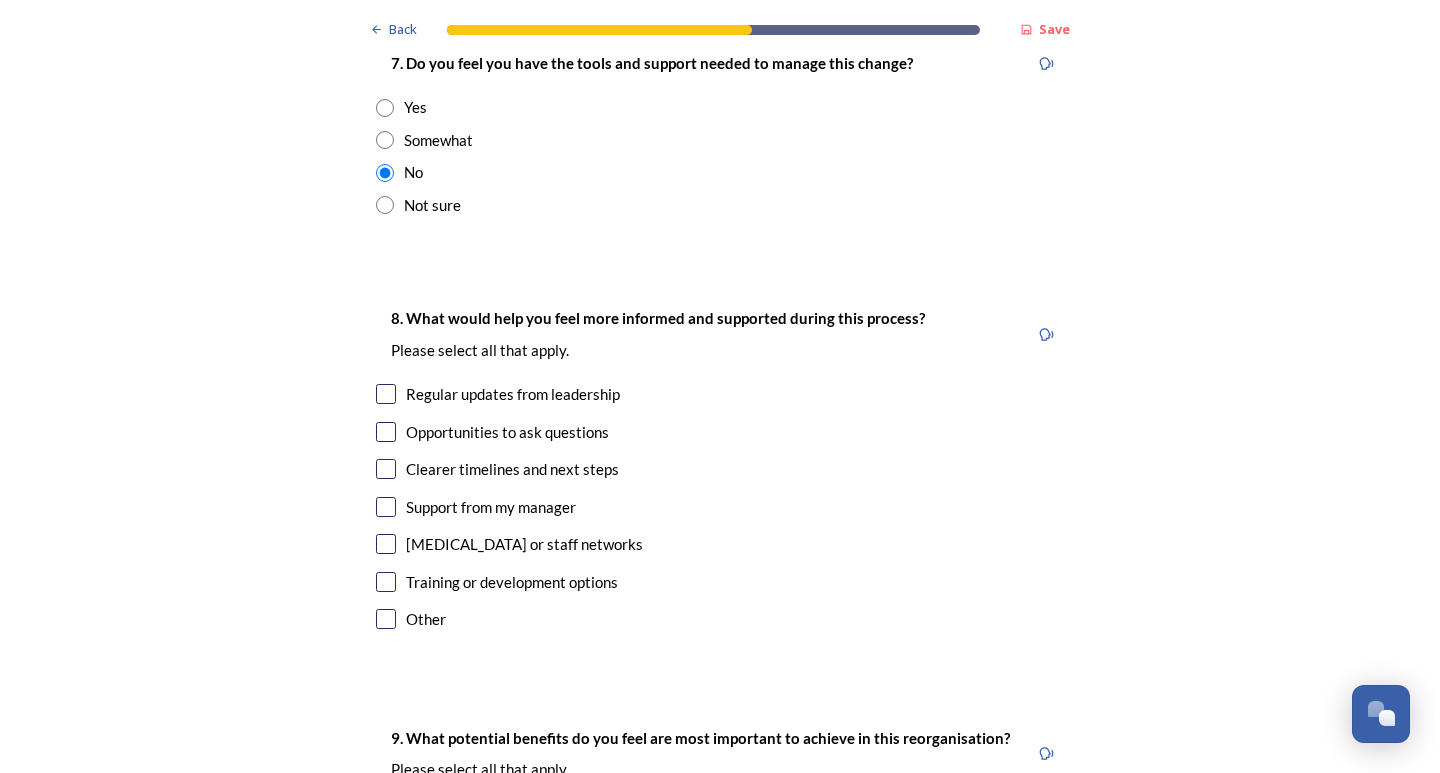 click on "Clearer timelines and next steps" at bounding box center [512, 469] 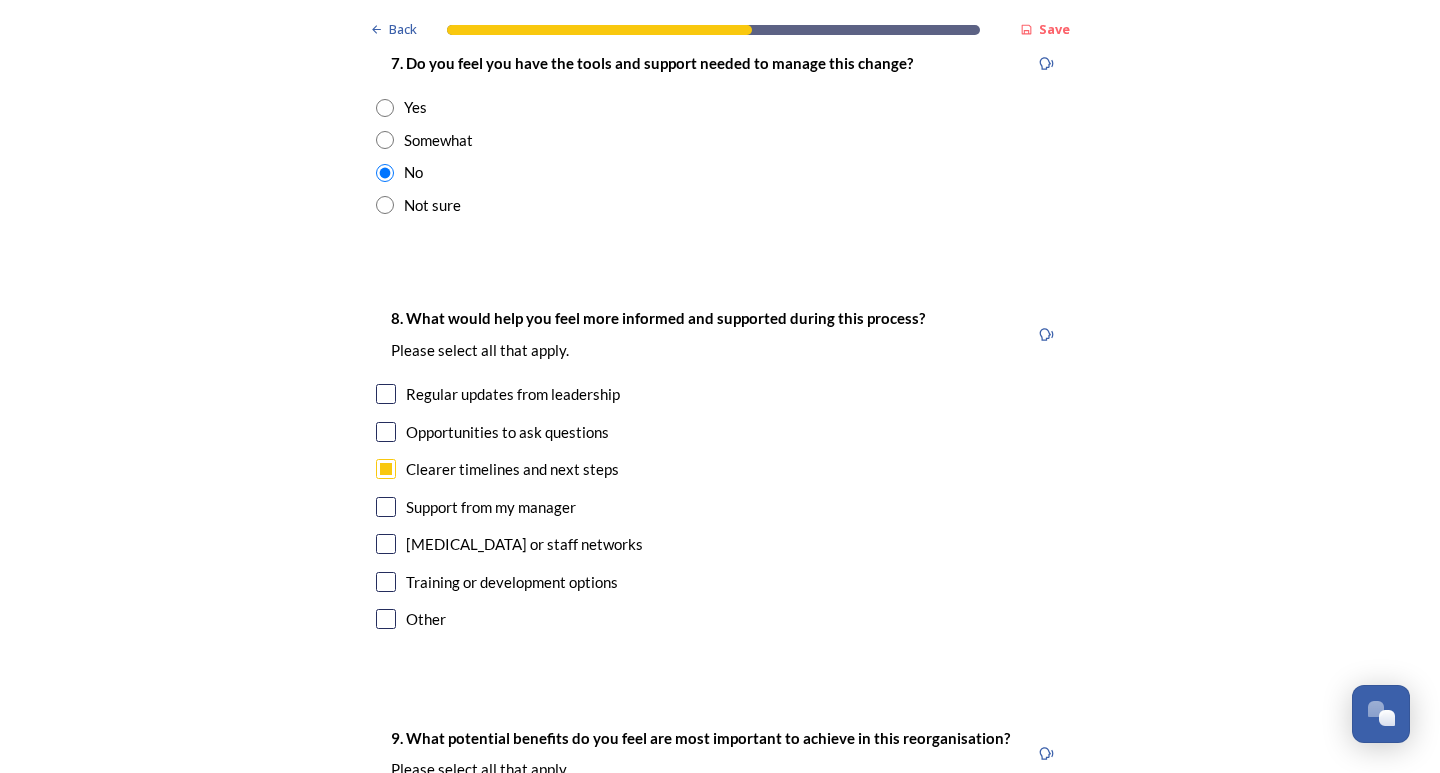 checkbox on "true" 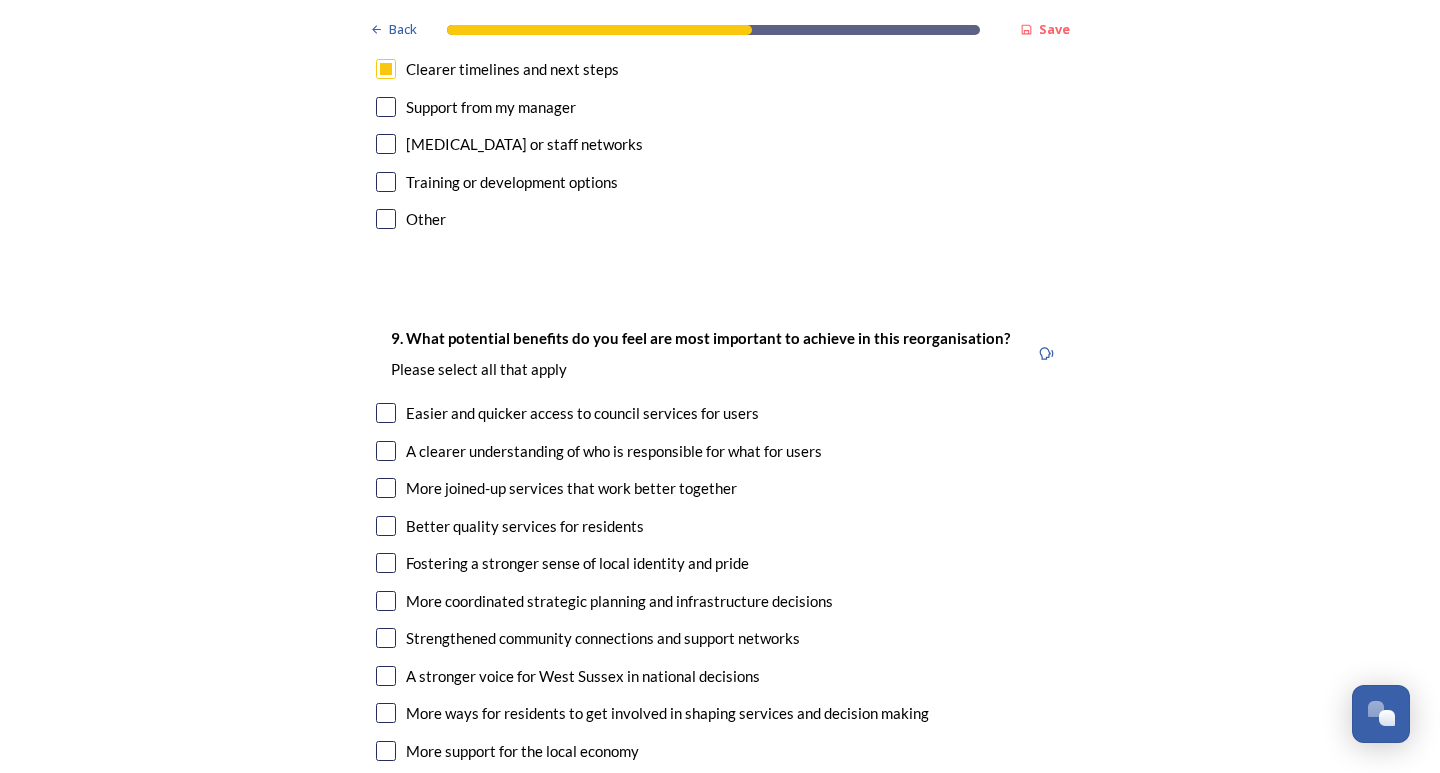 scroll, scrollTop: 4900, scrollLeft: 0, axis: vertical 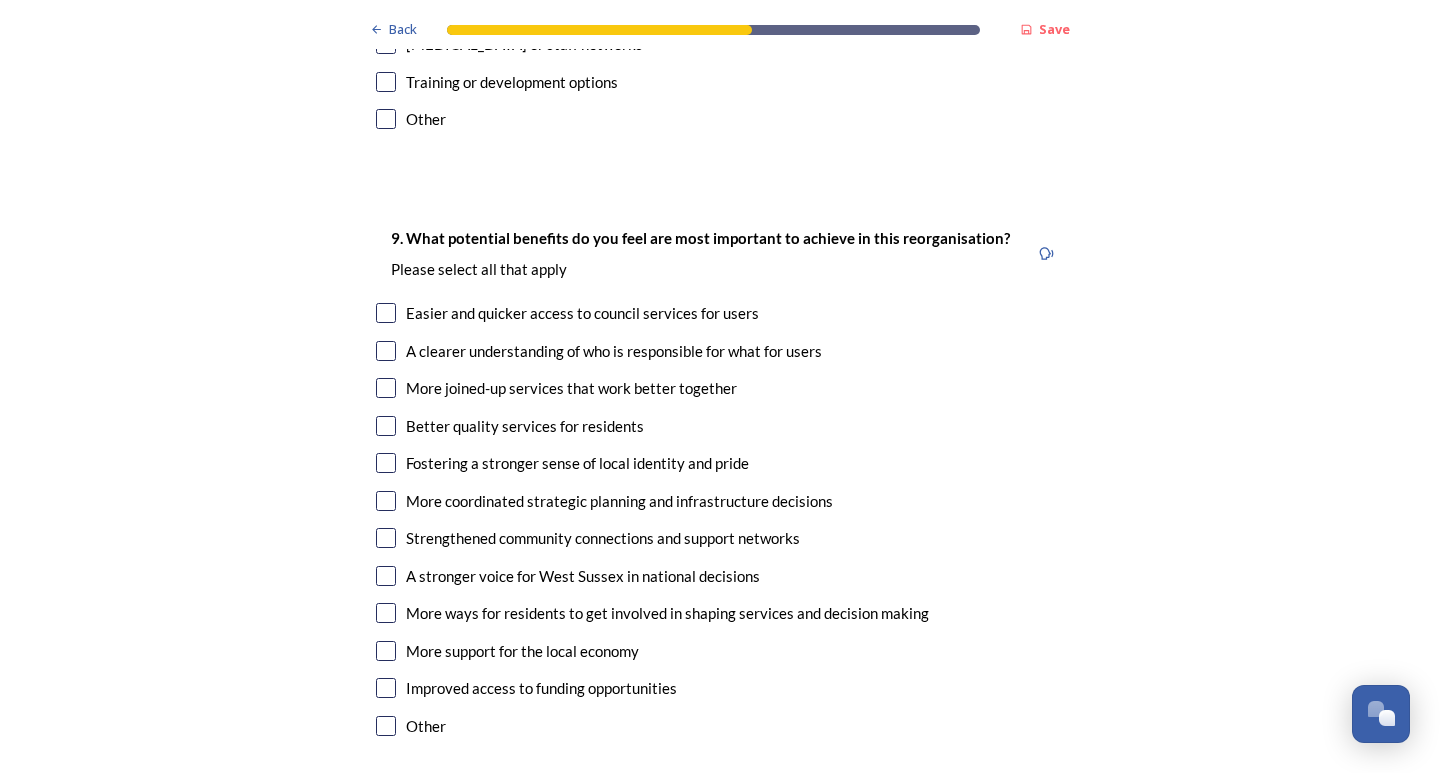 click on "More joined-up services that work better together" at bounding box center [571, 388] 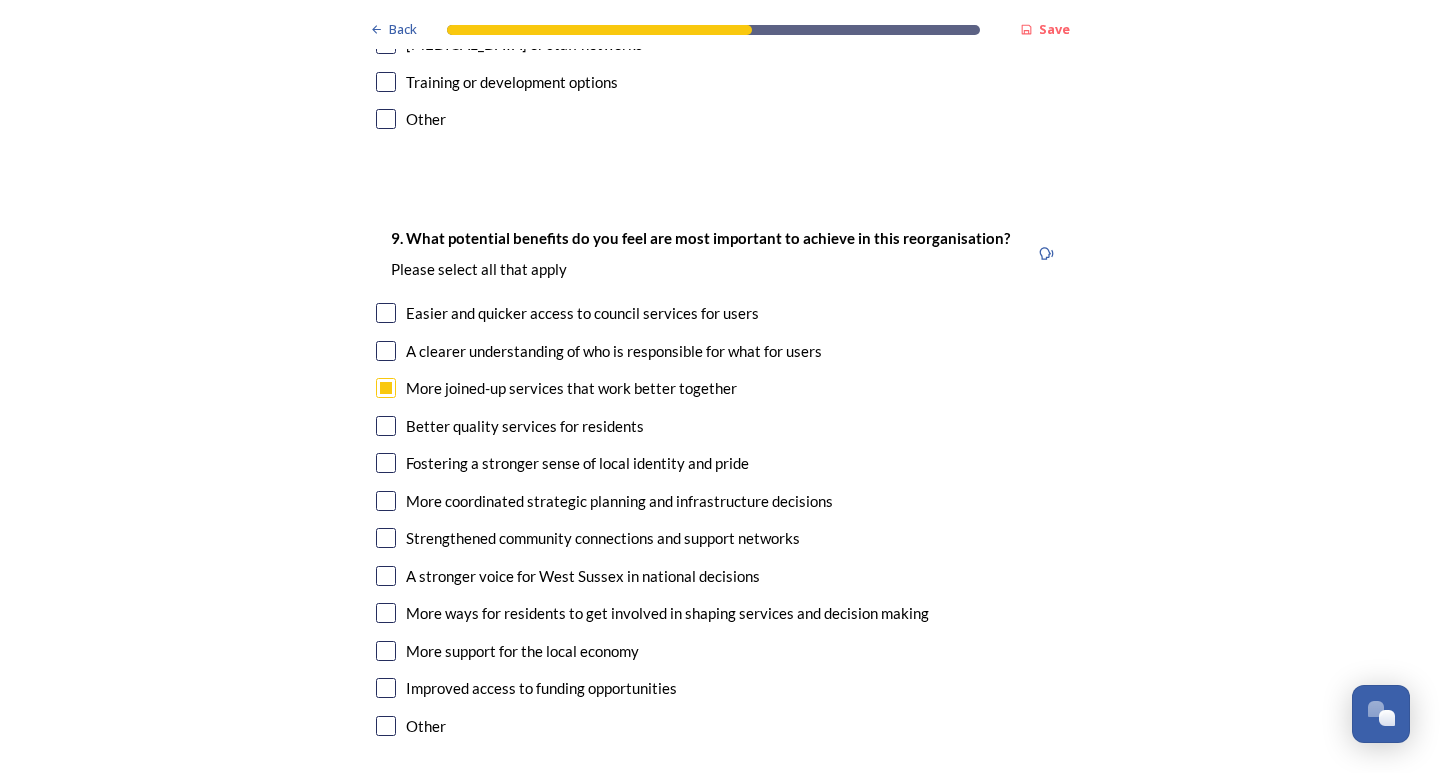 checkbox on "true" 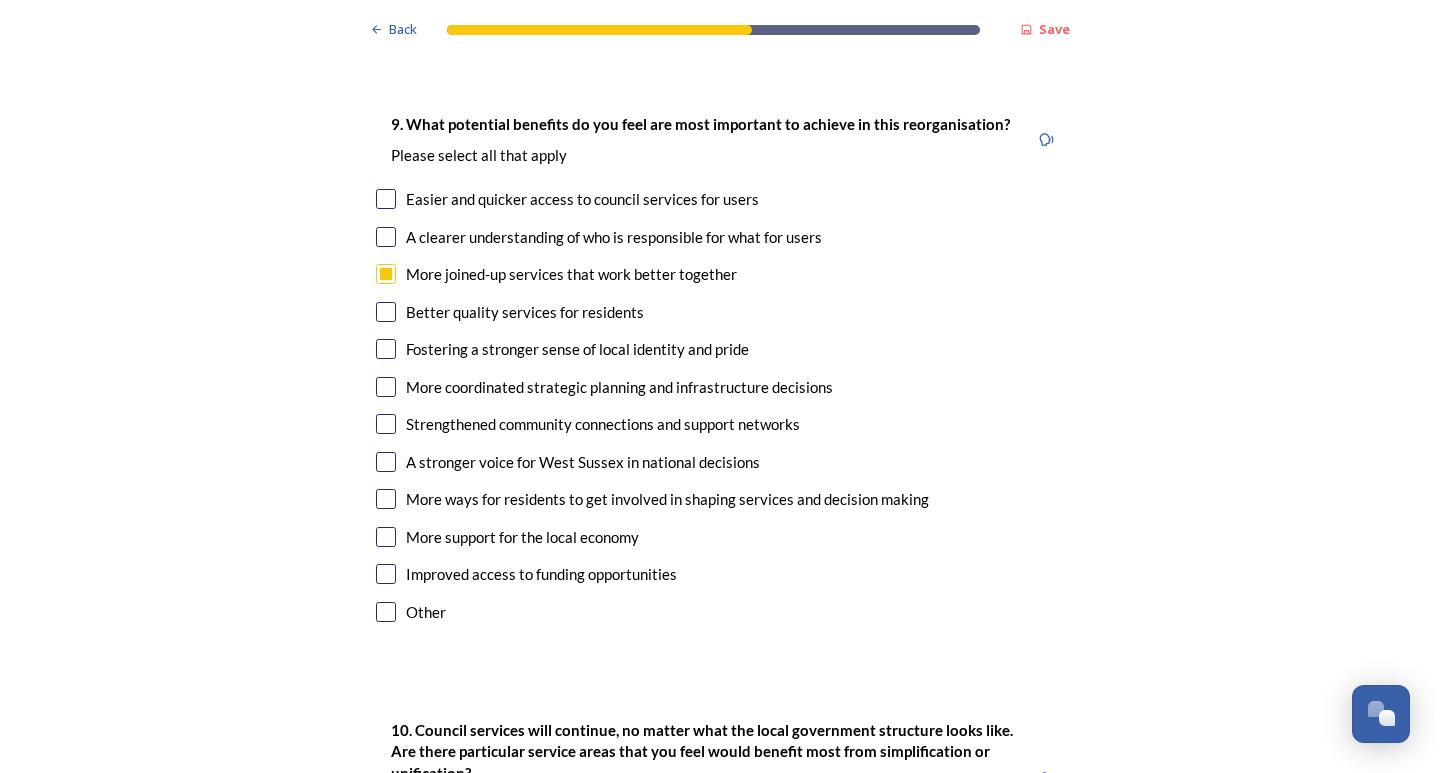 scroll, scrollTop: 5100, scrollLeft: 0, axis: vertical 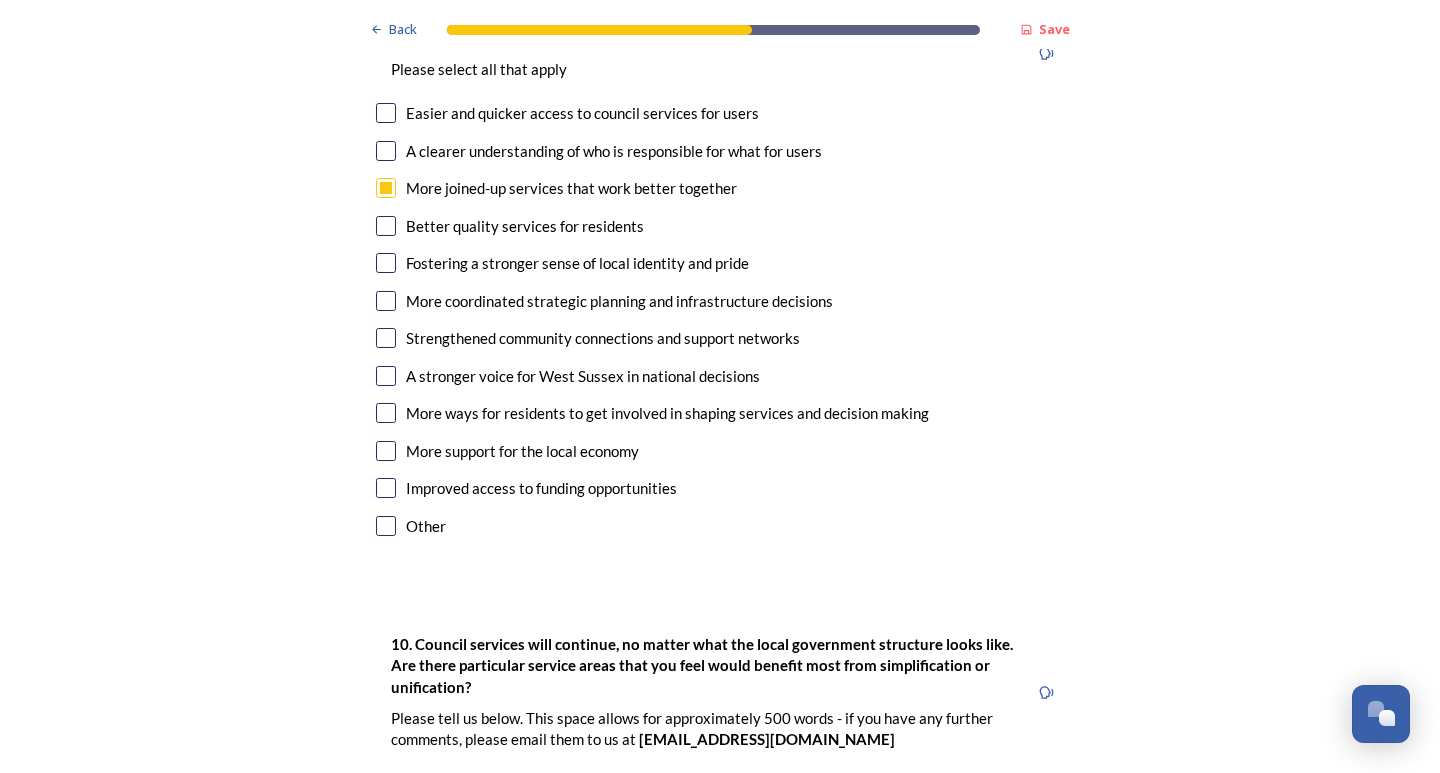 click on "A stronger voice for West Sussex in national decisions" at bounding box center [583, 376] 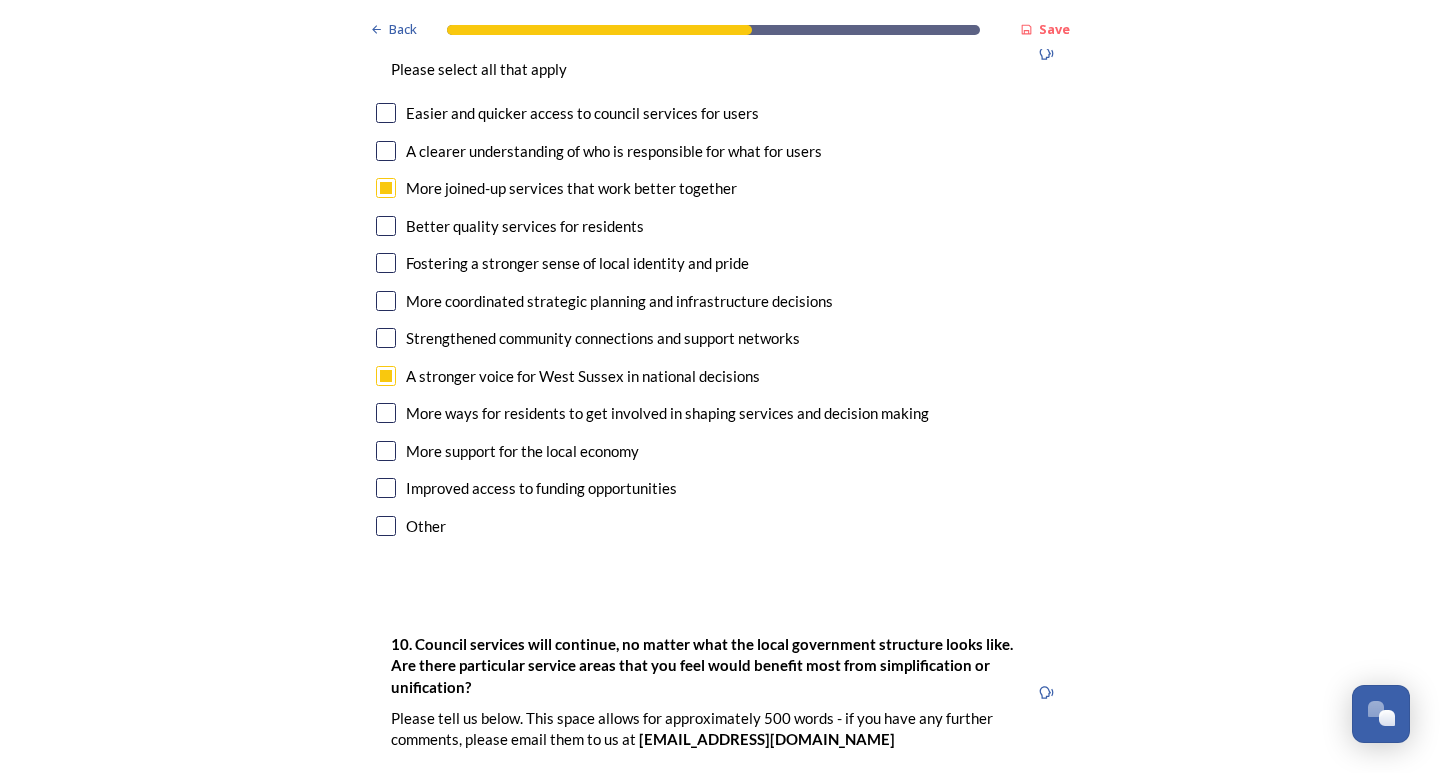 checkbox on "true" 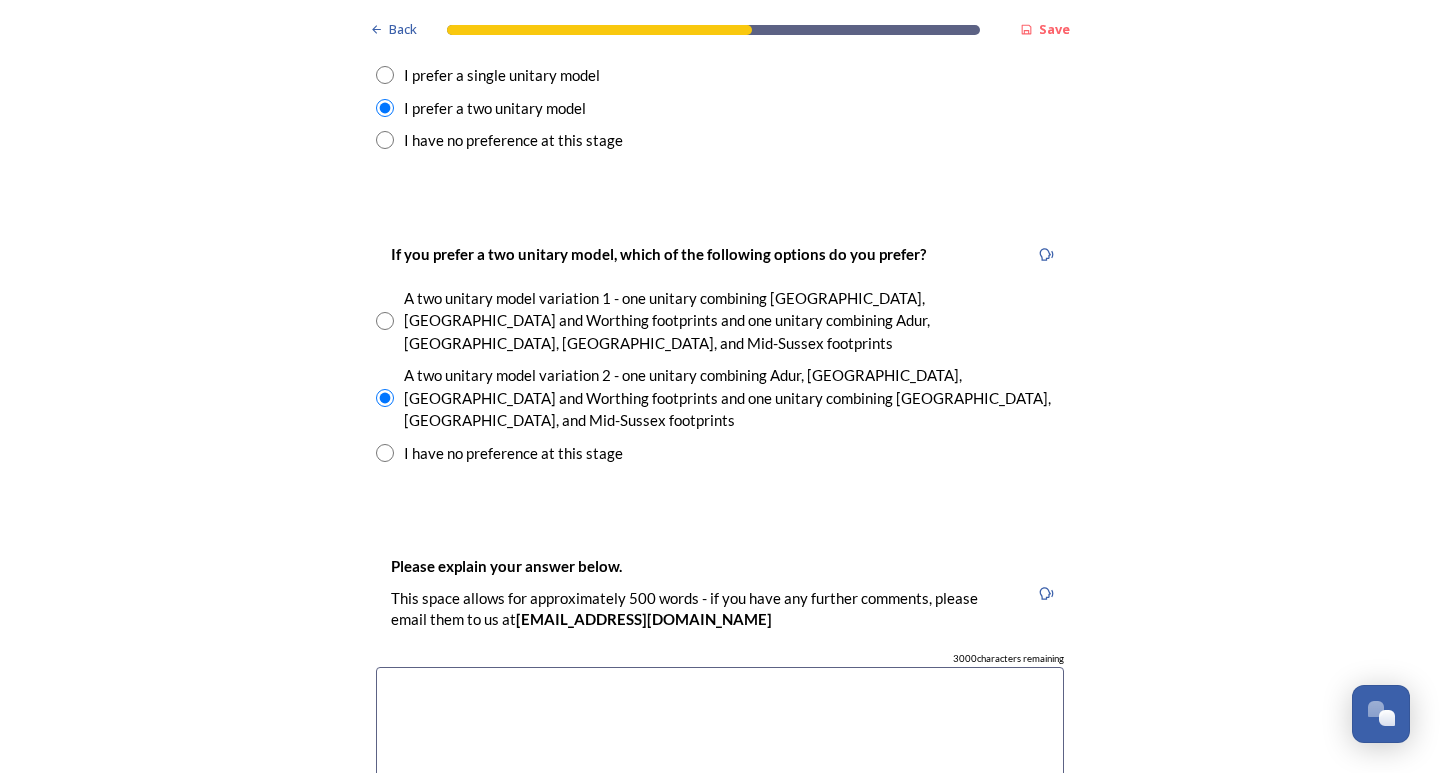 scroll, scrollTop: 2300, scrollLeft: 0, axis: vertical 